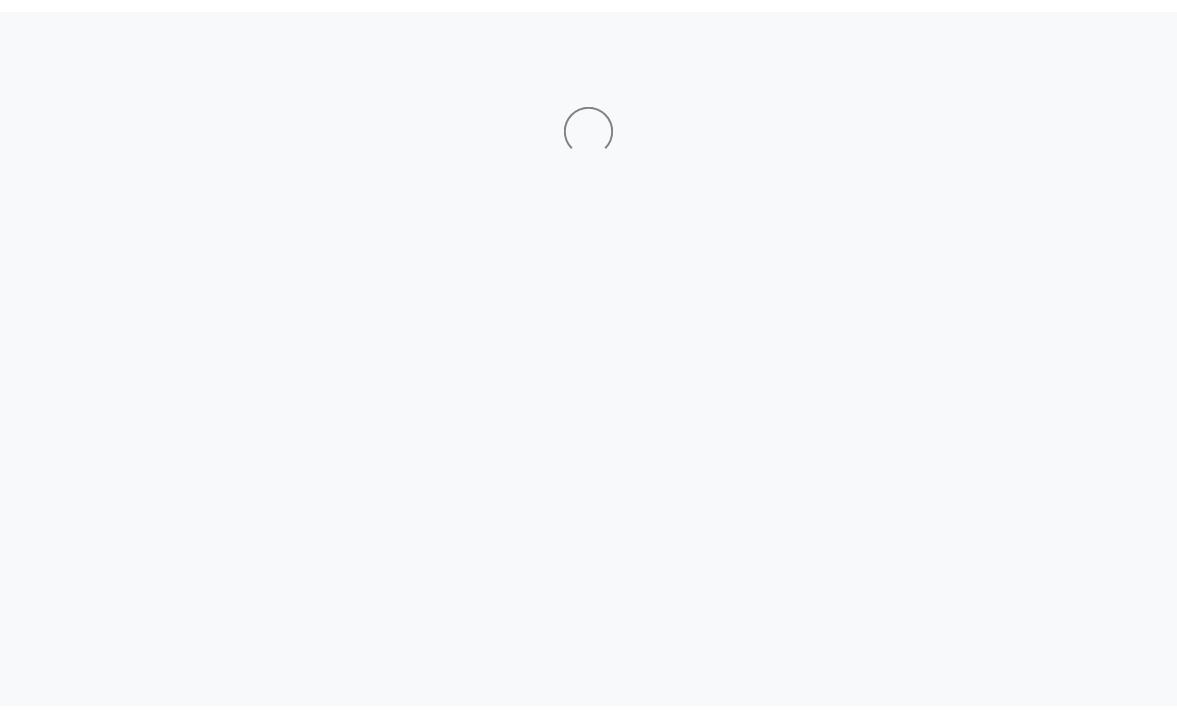 scroll, scrollTop: 0, scrollLeft: 0, axis: both 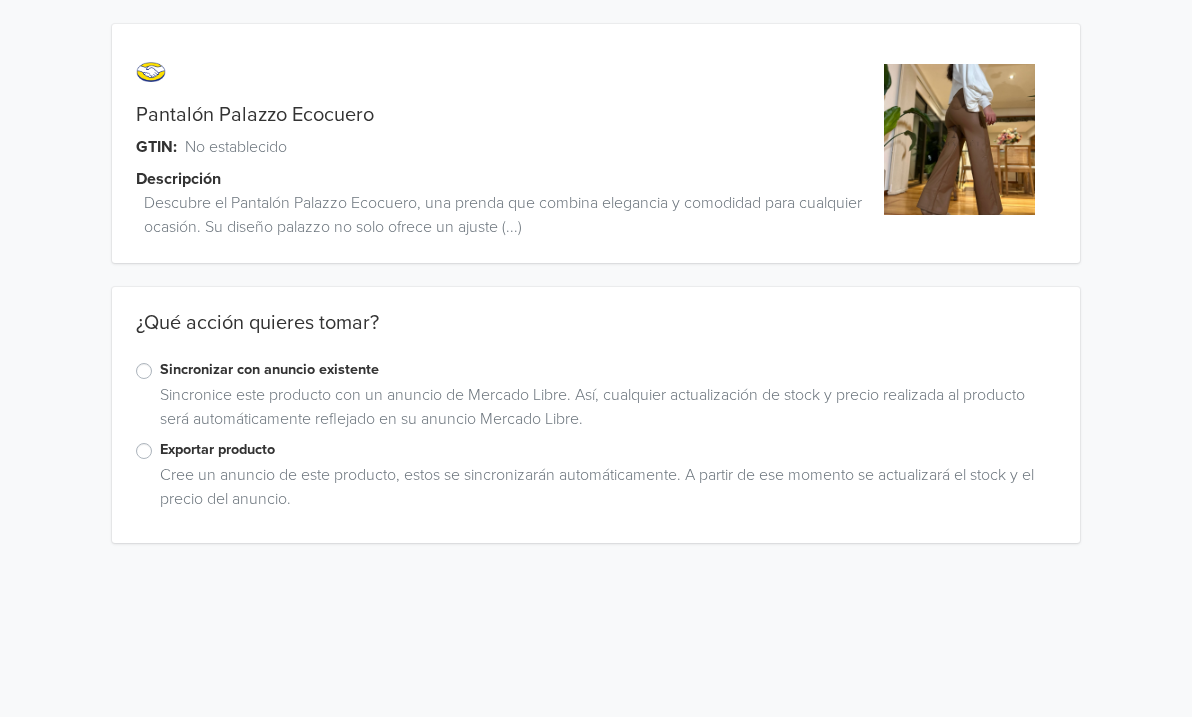 click on "Sincronizar con anuncio existente" at bounding box center (608, 370) 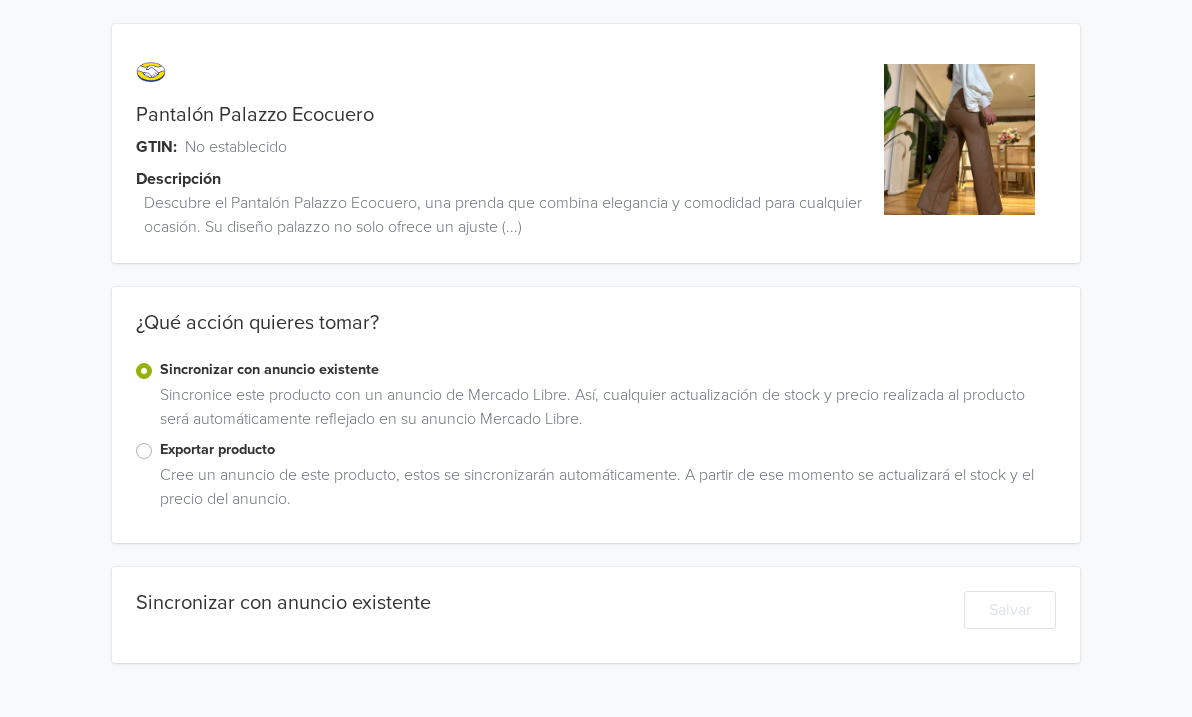click on "Exportar producto" at bounding box center [608, 450] 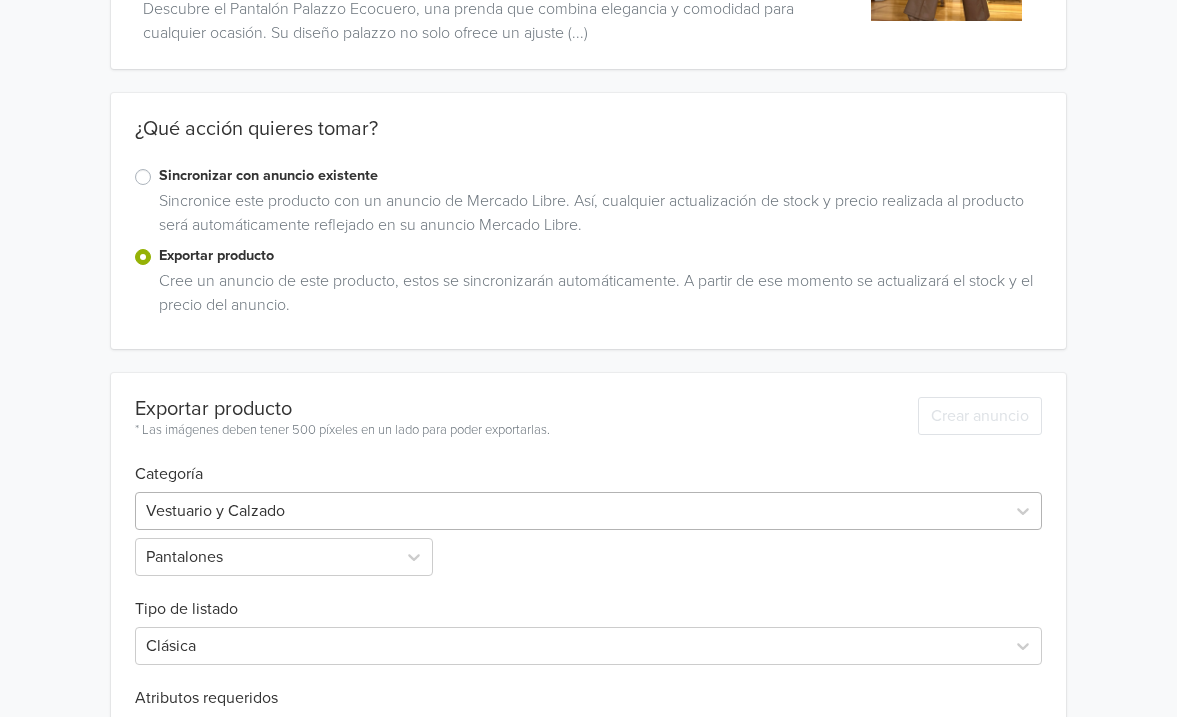 scroll, scrollTop: 394, scrollLeft: 0, axis: vertical 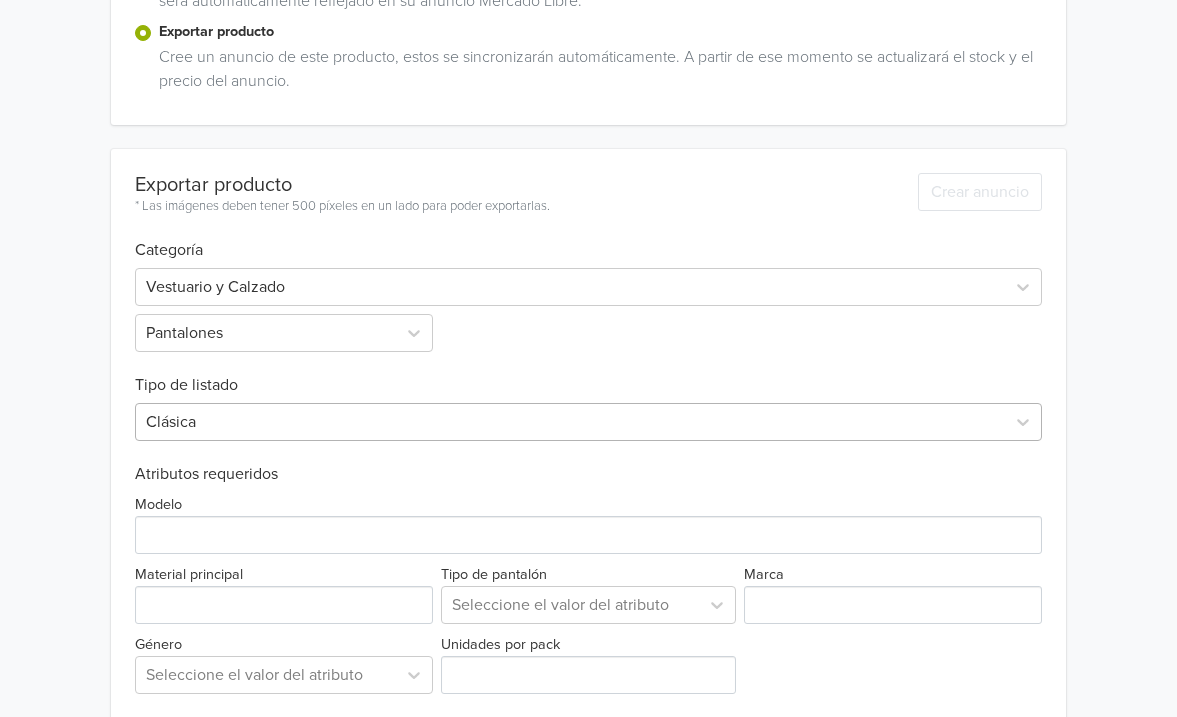 click on "Clásica" at bounding box center [589, 422] 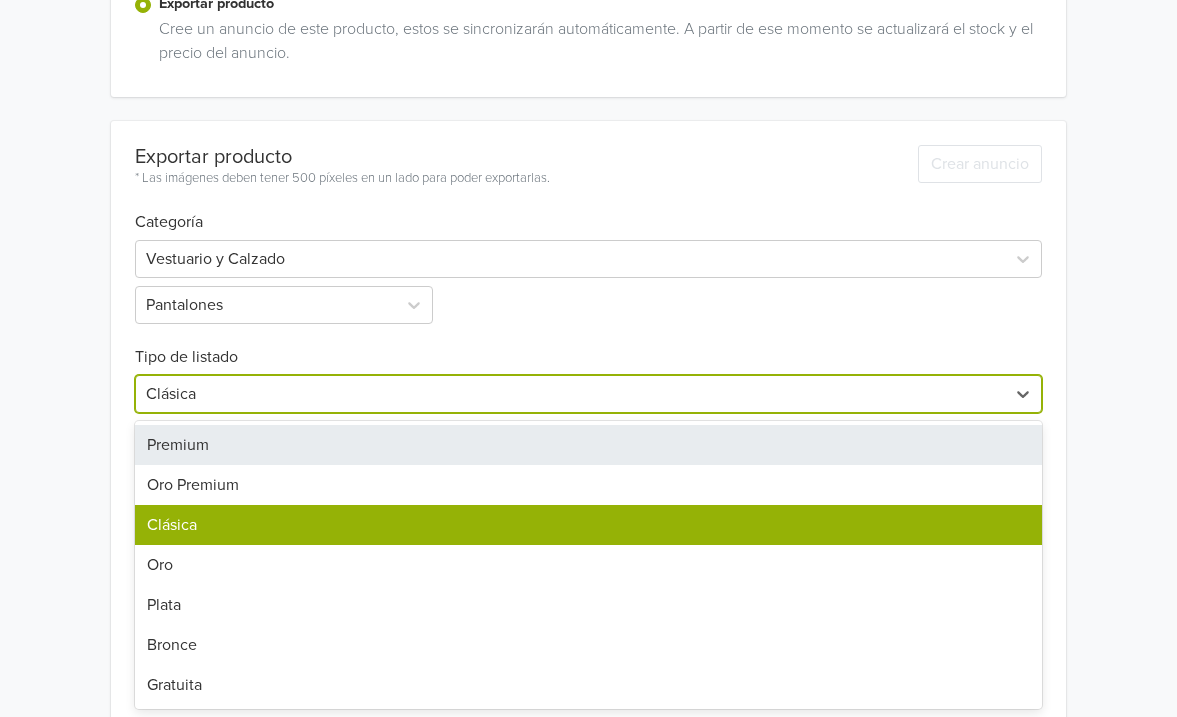 click on "Pantalón Palazzo Ecocuero   GTIN: No establecido   Descripción   Descubre el Pantalón Palazzo Ecocuero, una prenda que combina elegancia y comodidad para cualquier ocasión. Su diseño palazzo no solo ofrece un ajuste (...) ¿Qué acción quieres tomar? Sincronizar con anuncio existente Sincronice este producto con un anuncio de Mercado Libre. Así, cualquier actualización de stock y precio realizada al producto será automáticamente reflejado en su anuncio Mercado Libre. Exportar producto Cree un anuncio de este producto, estos se sincronizarán automáticamente. A partir de ese momento se actualizará el stock y el precio del anuncio. Exportar producto * Las imágenes deben tener 500 píxeles en un lado para poder exportarlas. Crear anuncio Categoría Vestuario y Calzado Pantalones Tipo de listado 7 results available. Use Up and Down to choose options, press Enter to select the currently focused option, press Escape to exit the menu, press Tab to select the option and exit the menu. Clásica Premium" at bounding box center [588, 362] 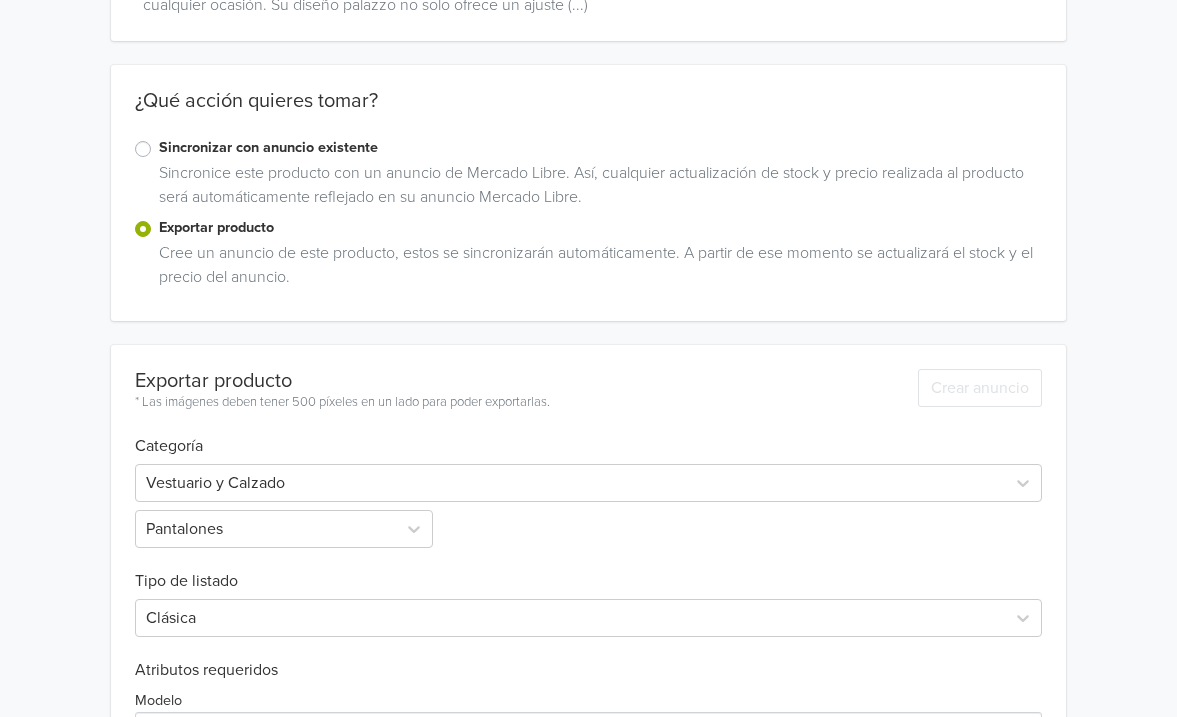 scroll, scrollTop: 100, scrollLeft: 0, axis: vertical 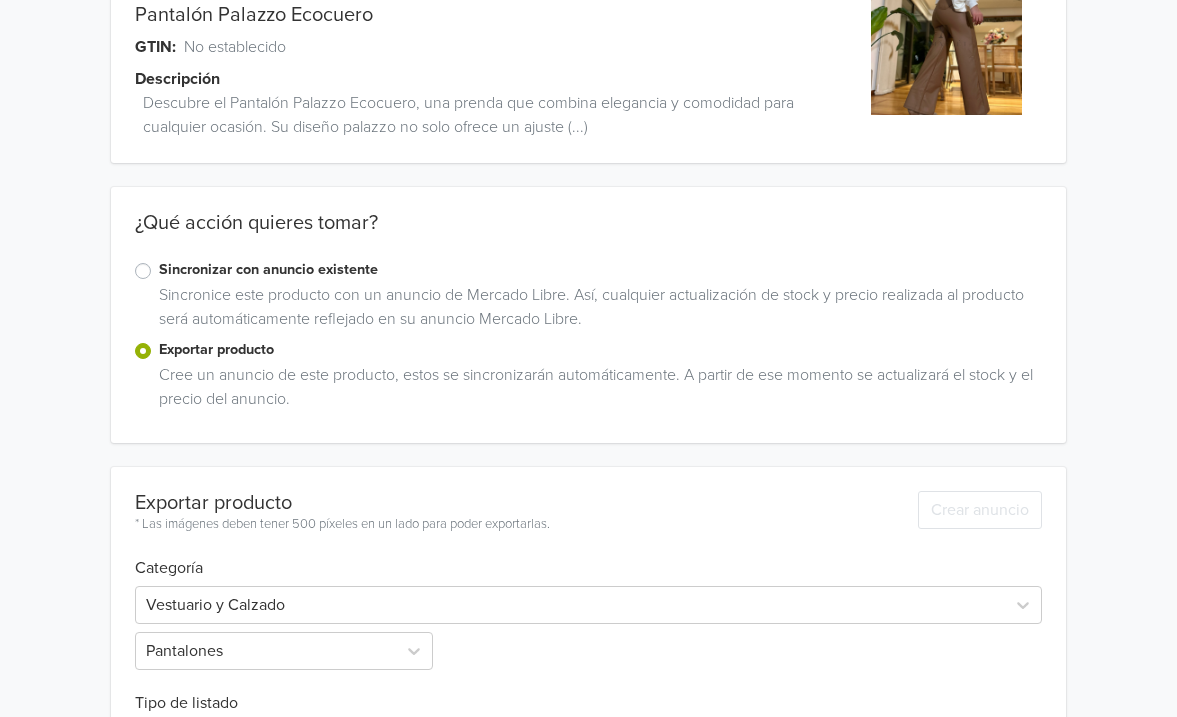 click on "Sincronizar con anuncio existente" at bounding box center [601, 270] 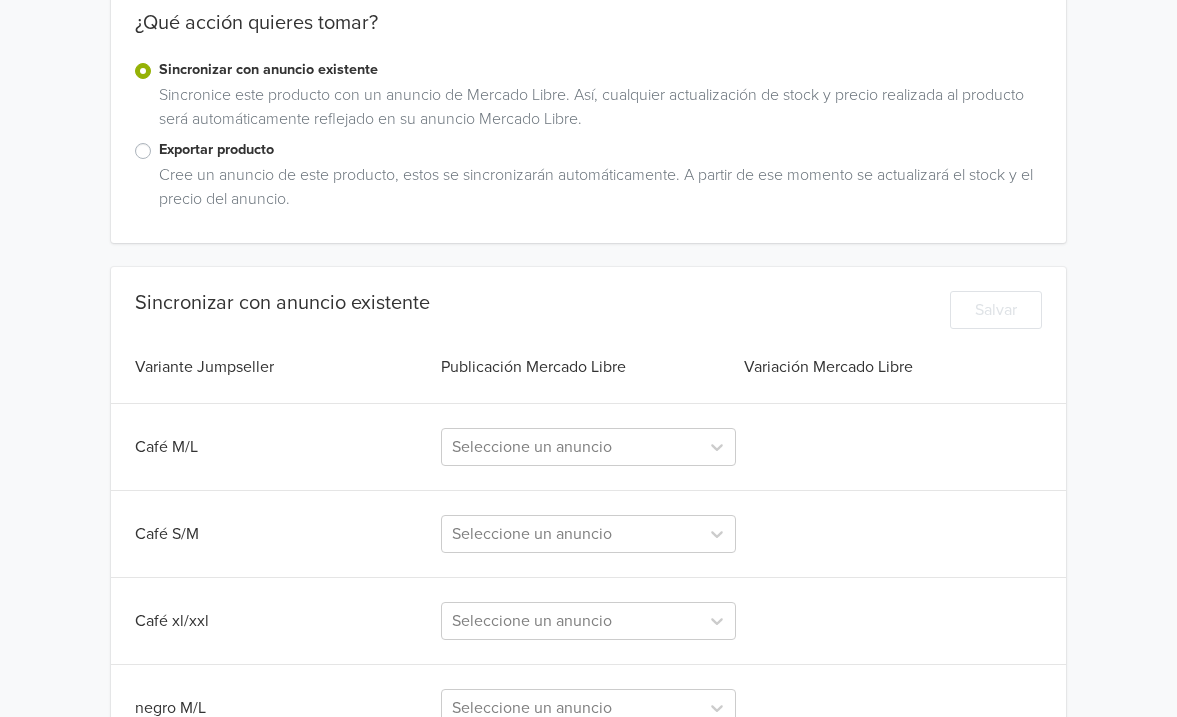 scroll, scrollTop: 600, scrollLeft: 0, axis: vertical 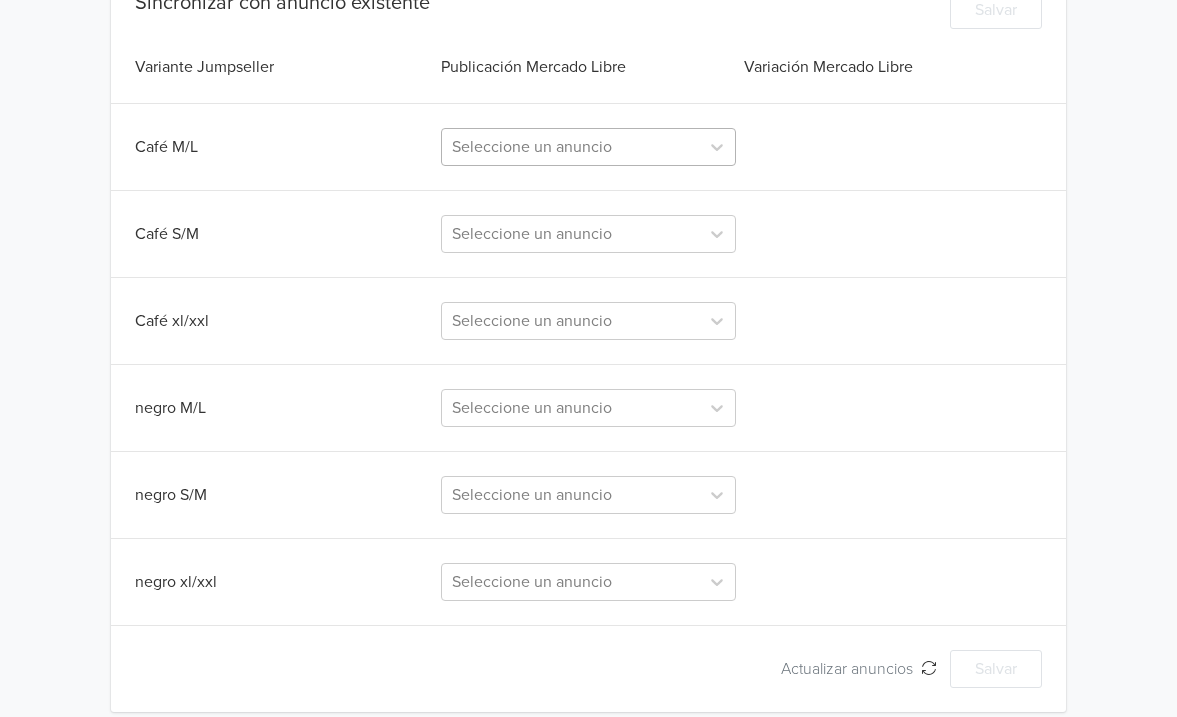 click at bounding box center [570, 147] 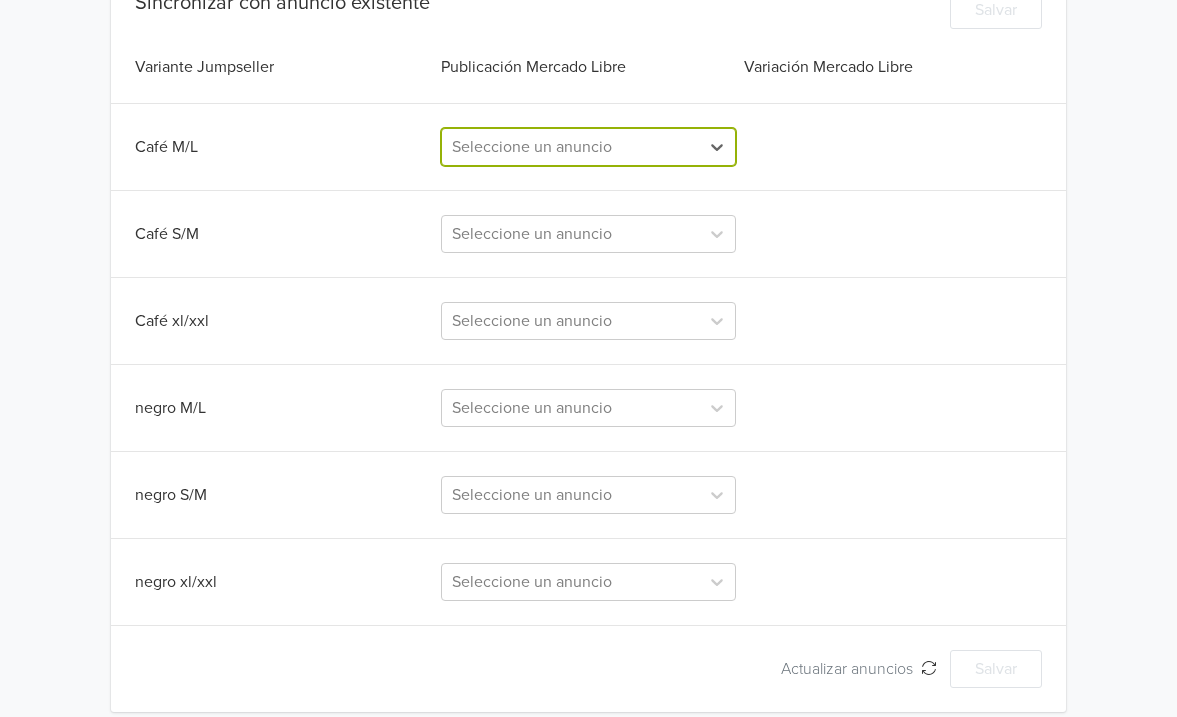 click at bounding box center (570, 147) 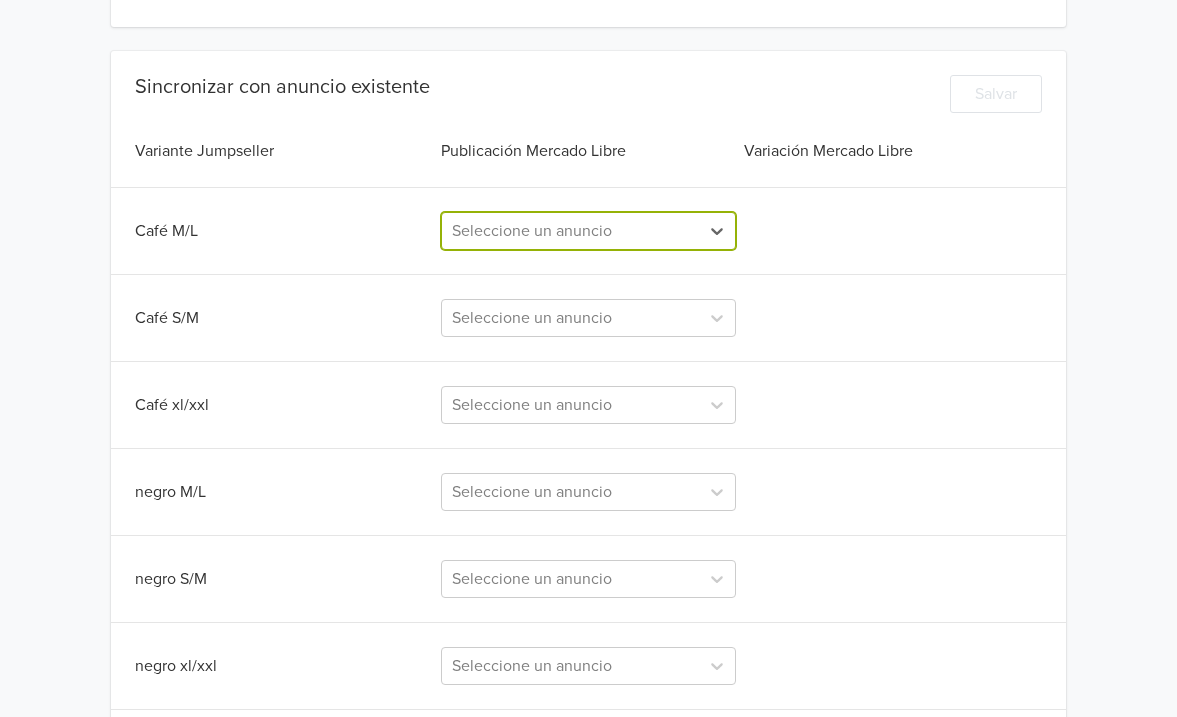 scroll, scrollTop: 319, scrollLeft: 0, axis: vertical 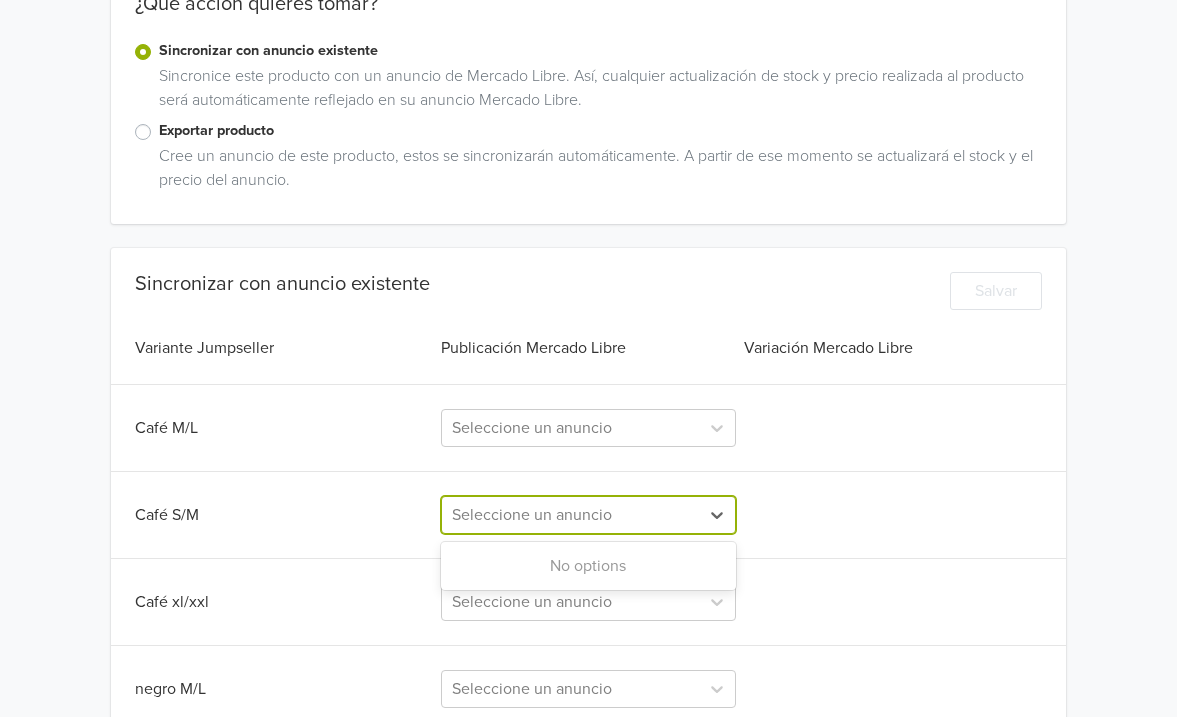 click at bounding box center [570, 515] 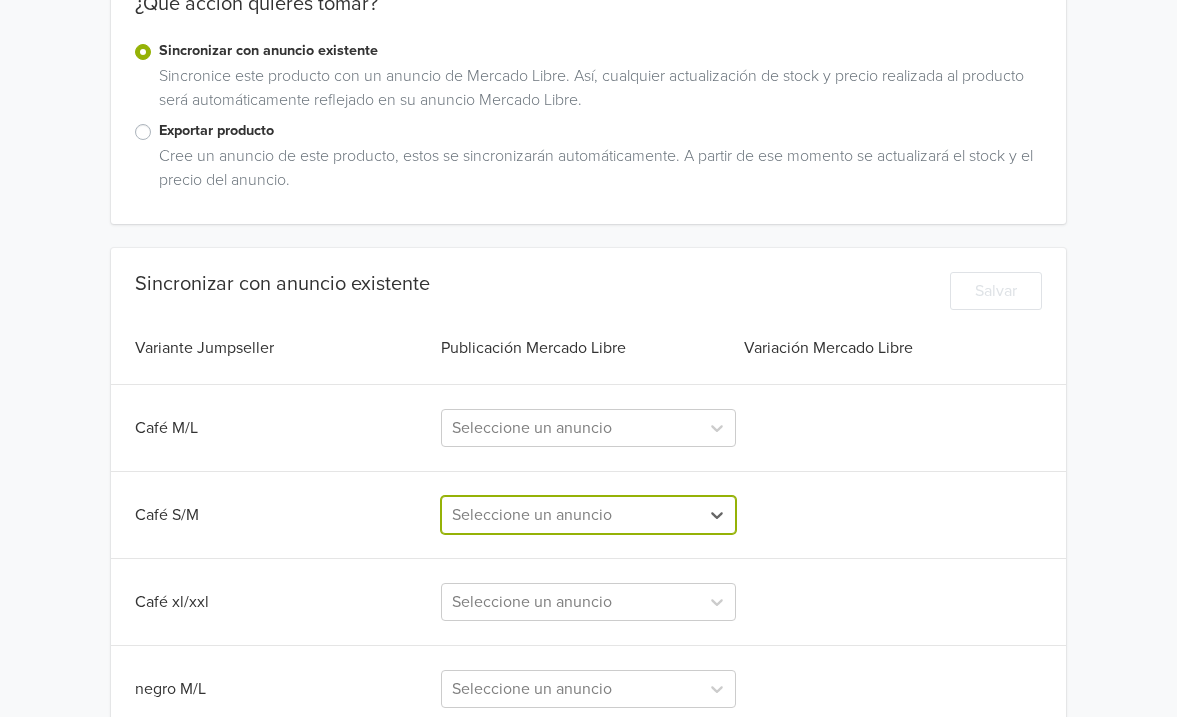 click on "Exportar producto" at bounding box center (601, 131) 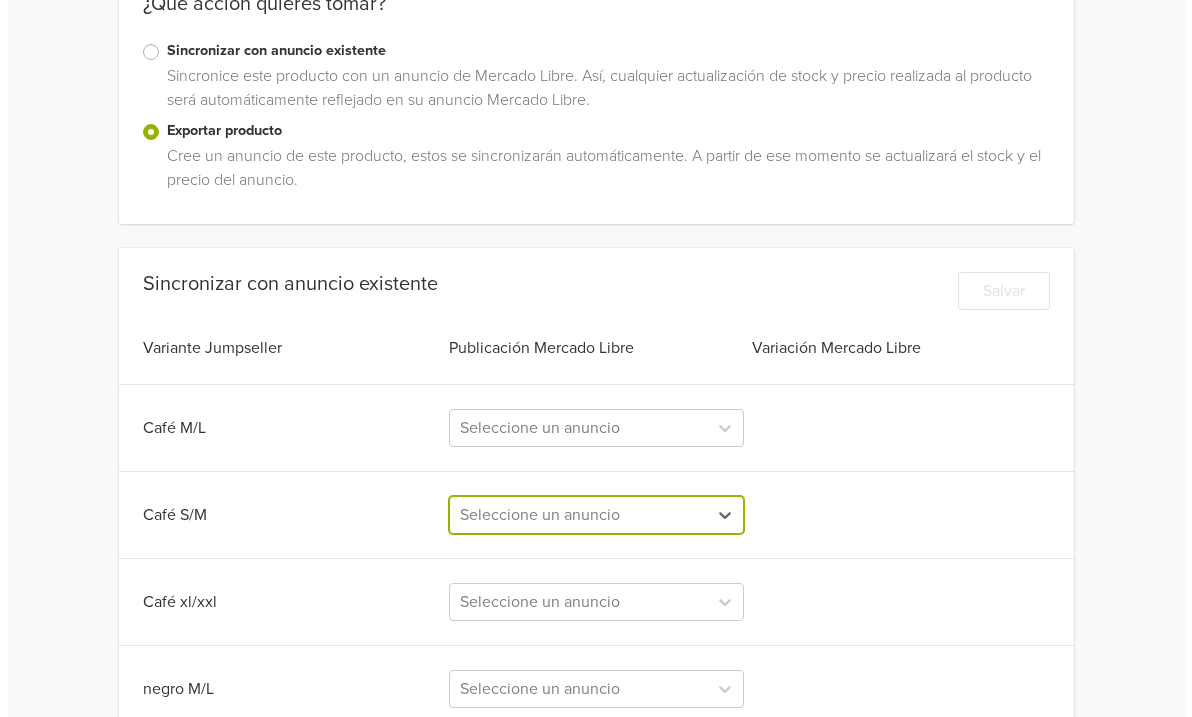 scroll, scrollTop: 0, scrollLeft: 0, axis: both 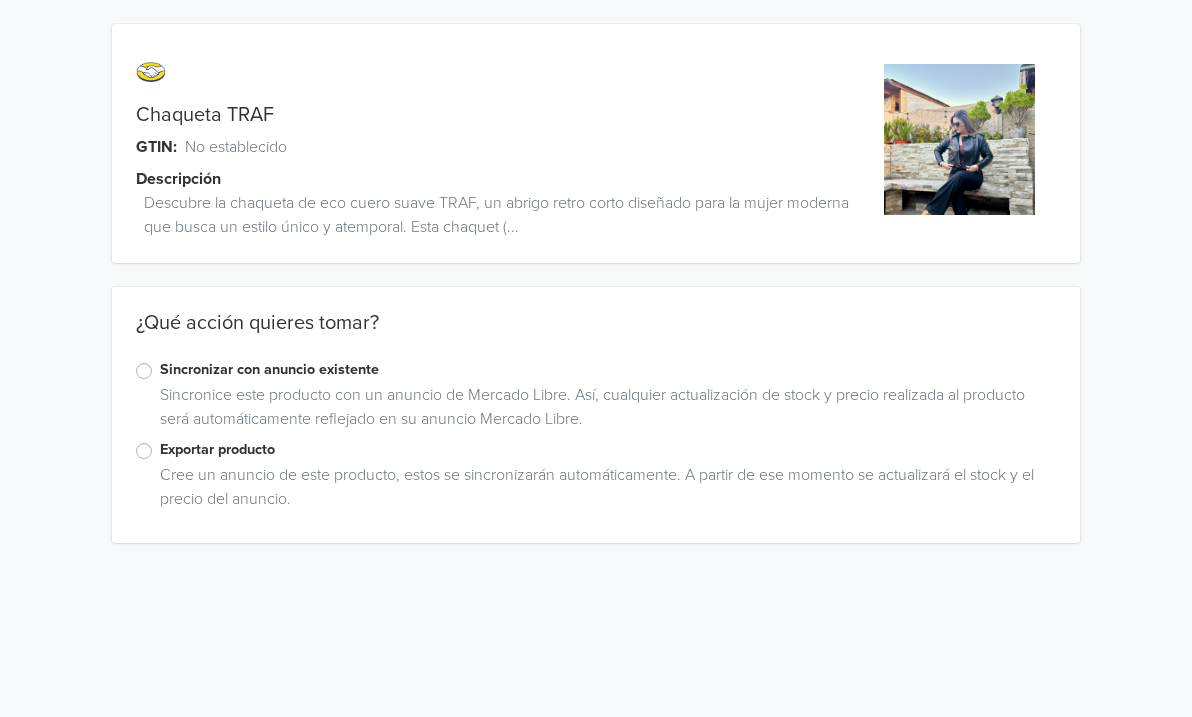 click on "Sincronizar con anuncio existente" at bounding box center [596, 371] 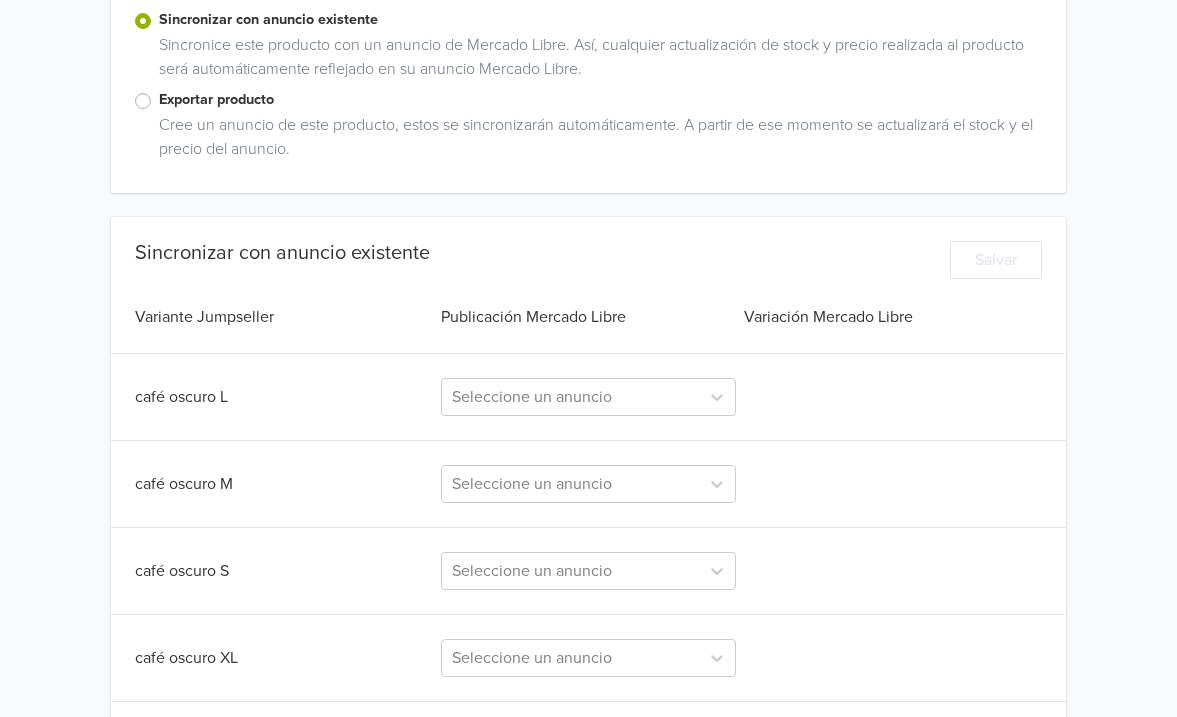 scroll, scrollTop: 400, scrollLeft: 0, axis: vertical 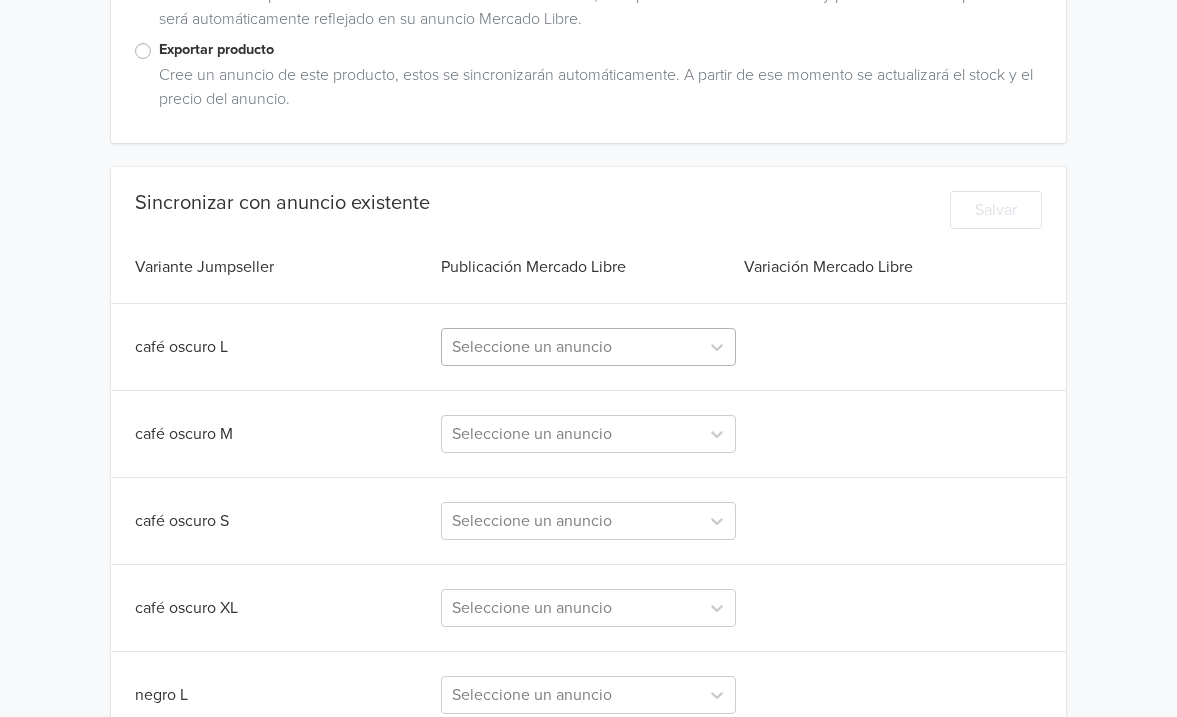 click at bounding box center [570, 347] 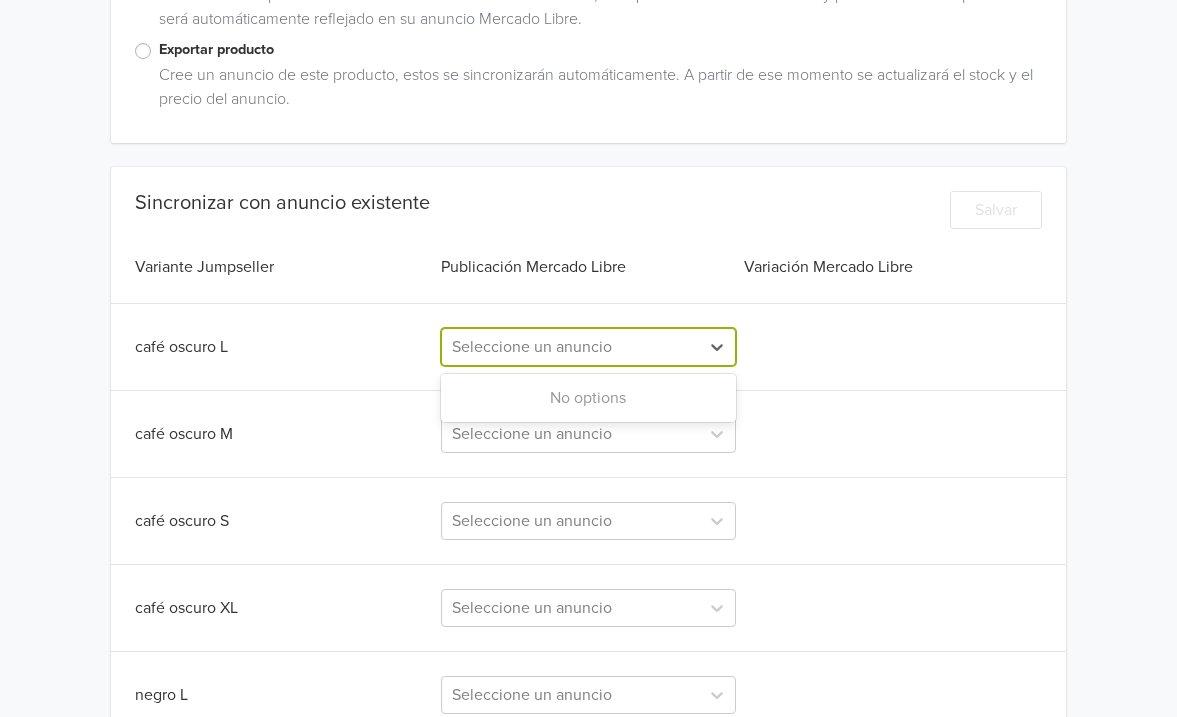 click on "No options" at bounding box center [588, 398] 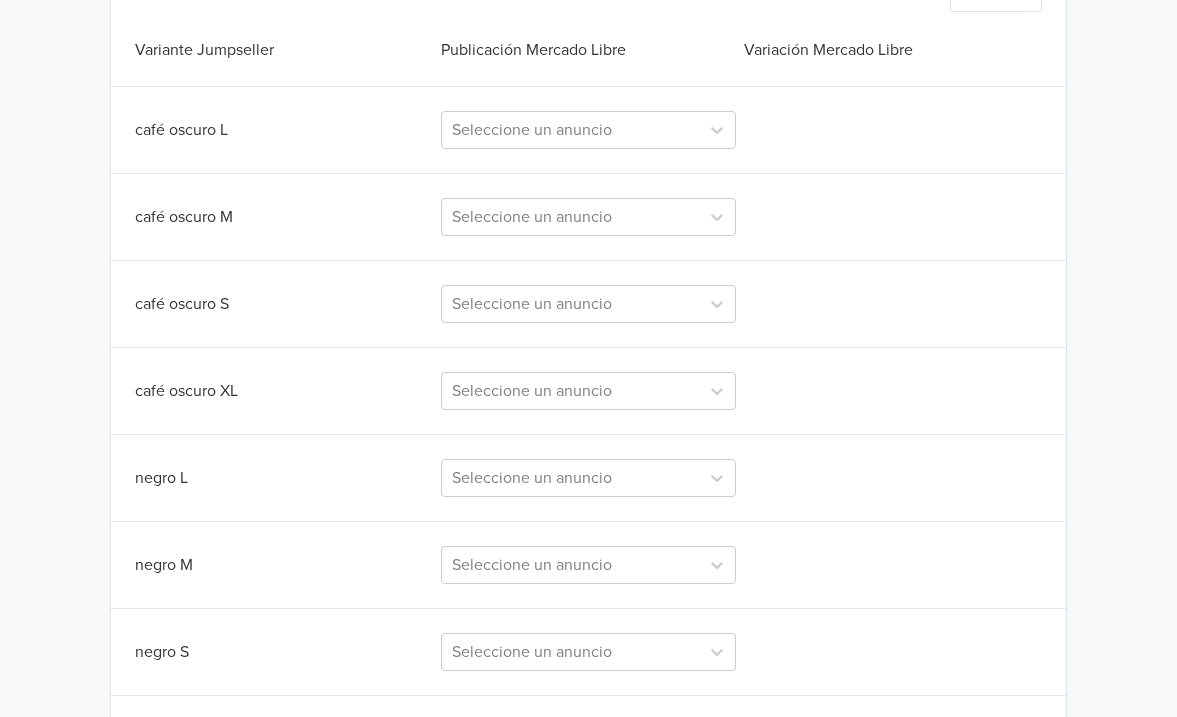 scroll, scrollTop: 793, scrollLeft: 0, axis: vertical 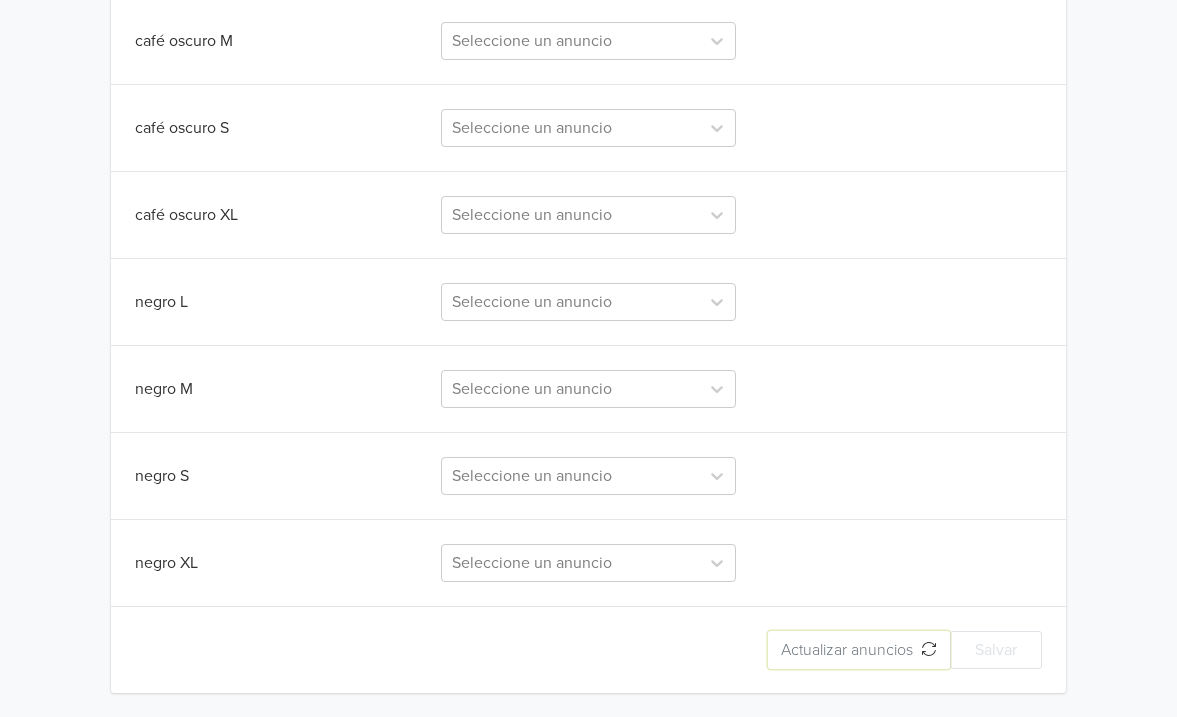 click on "Actualizar anuncios" 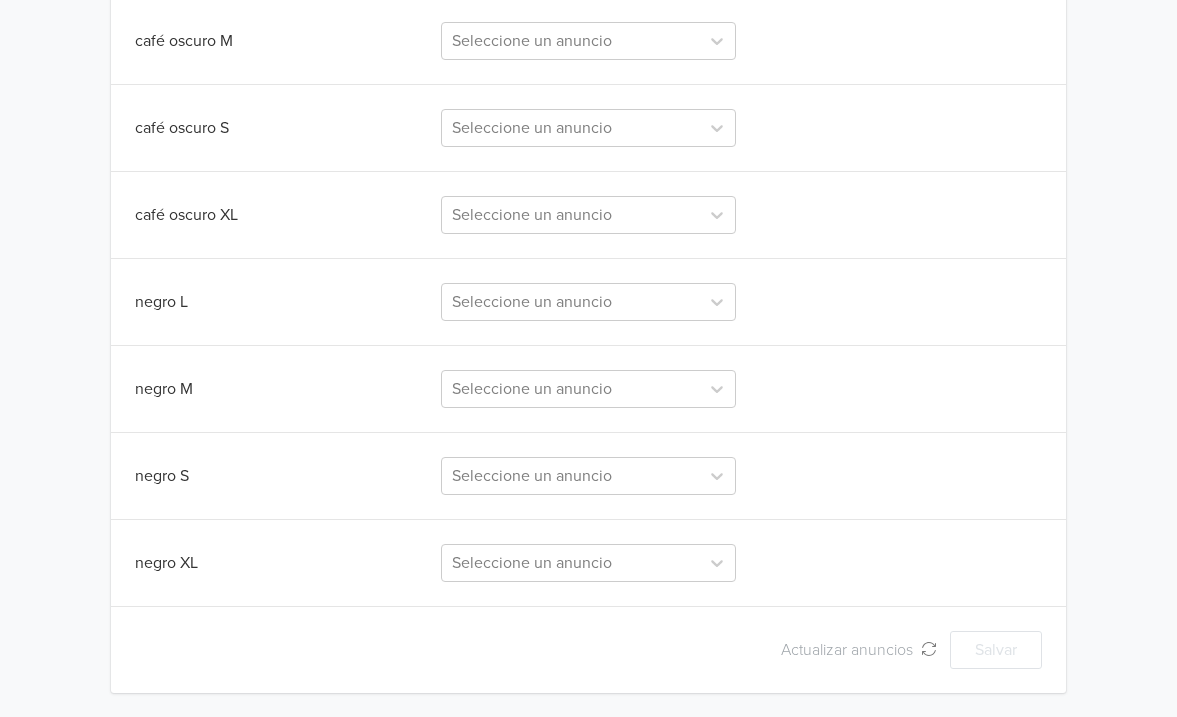scroll, scrollTop: 0, scrollLeft: 0, axis: both 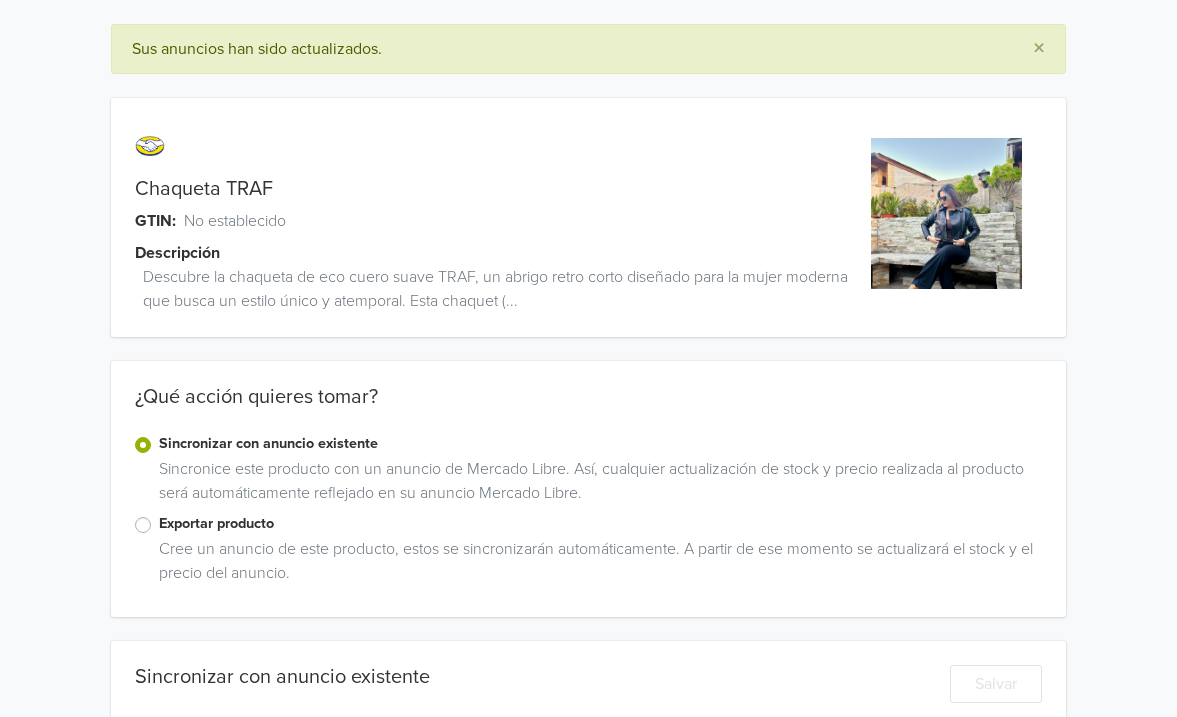 click at bounding box center [946, 213] 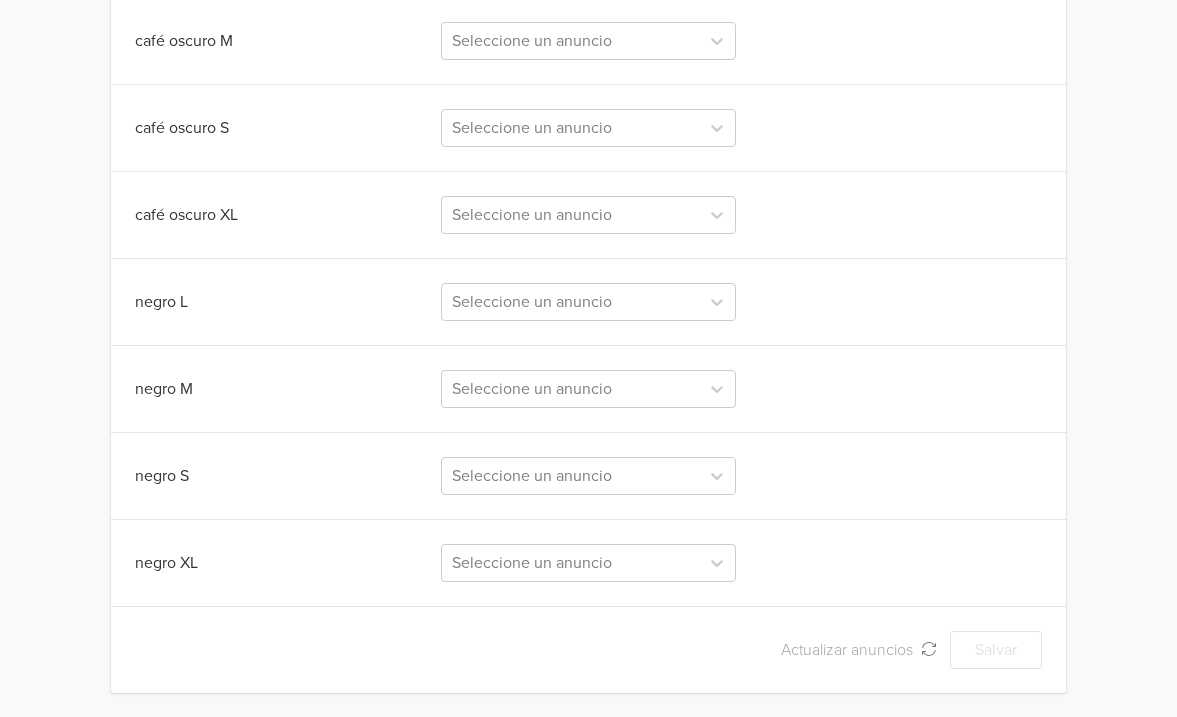 scroll, scrollTop: 467, scrollLeft: 0, axis: vertical 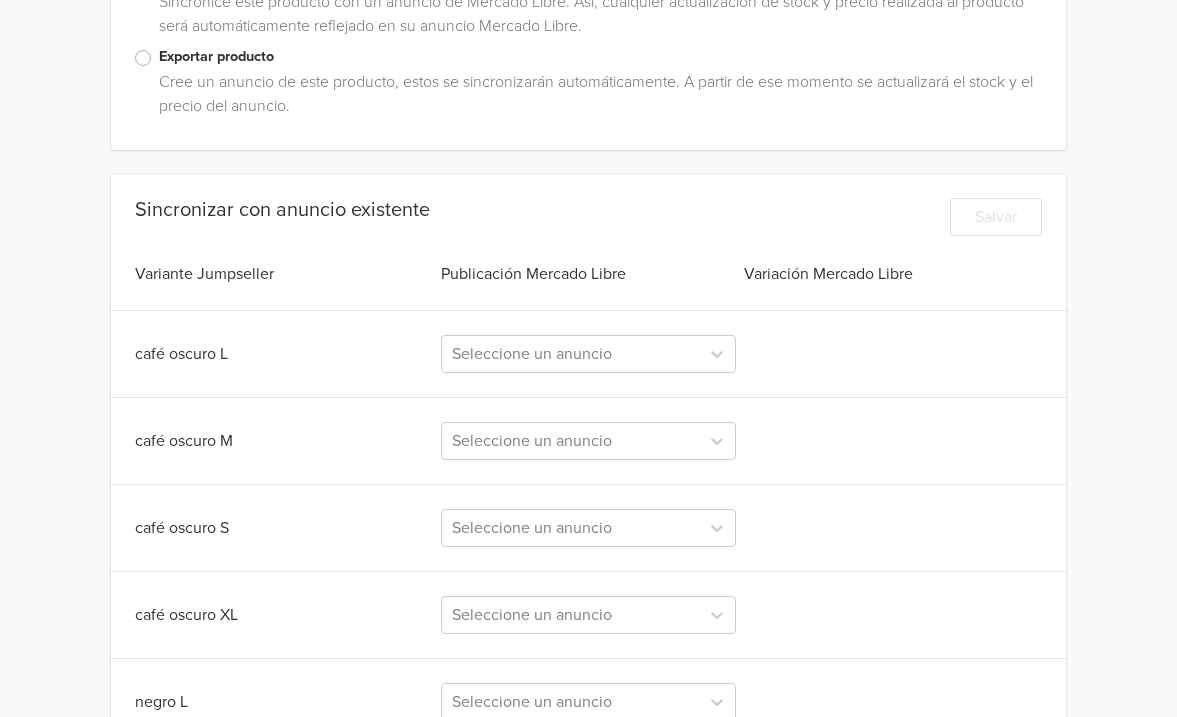 click on "Exportar producto" at bounding box center (589, 58) 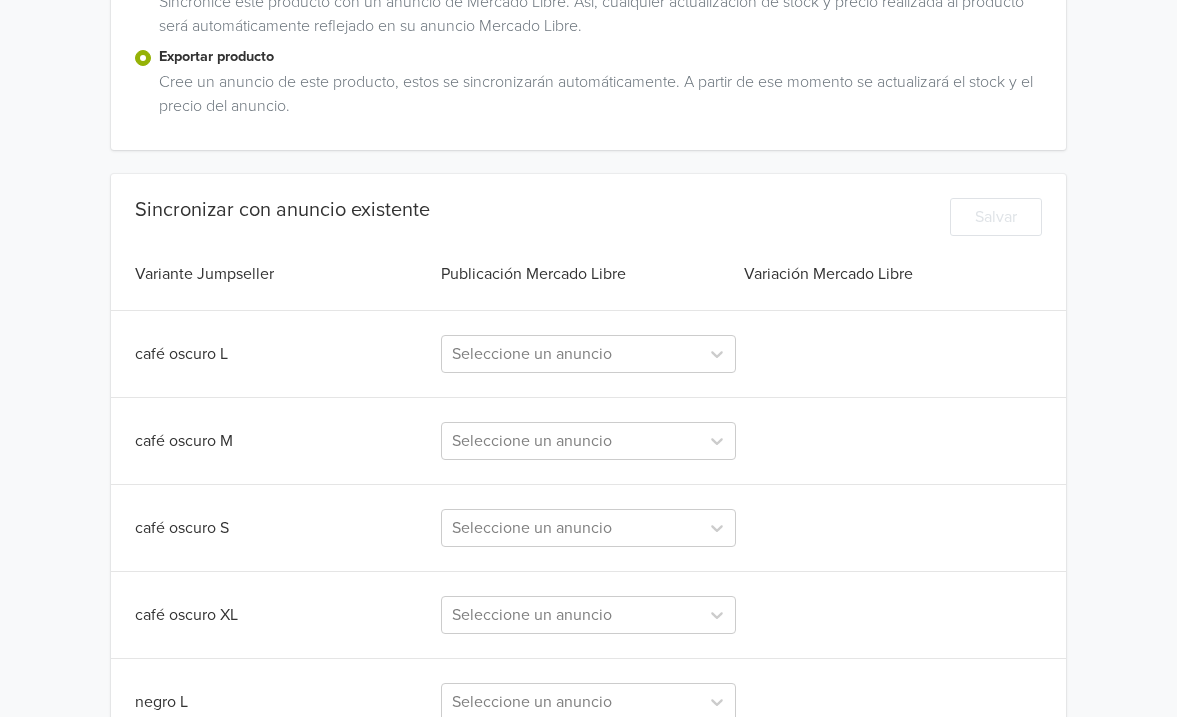 scroll, scrollTop: 148, scrollLeft: 0, axis: vertical 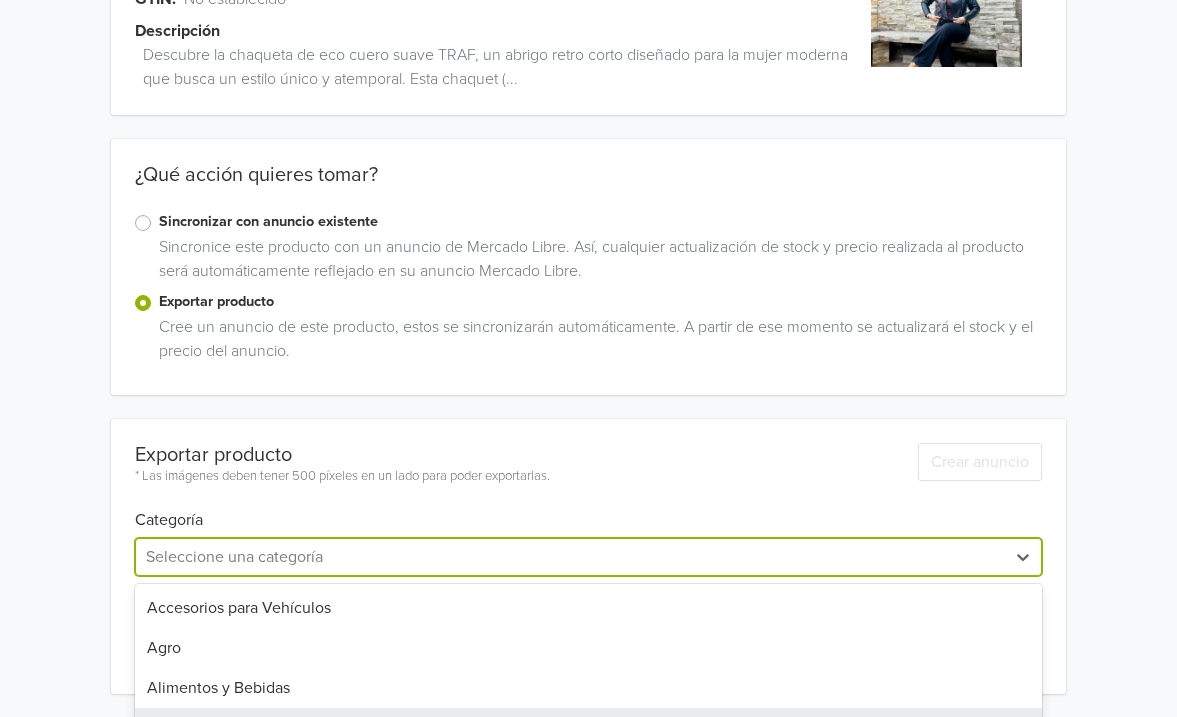 click on "42 results available. Use Up and Down to choose options, press Enter to select the currently focused option, press Escape to exit the menu, press Tab to select the option and exit the menu. Seleccione una categoría Accesorios para Vehículos Agro Alimentos y Bebidas Antigüedades y Colecciones Arte, Librería y Cordonería Autos, Motos y Otros Bebés Bebés Reborn Belleza y Cuidado Personal Brazos Pitman Carpetas y Álbums Carpetas y Álbums Celulares y Telefonía Computación Consolas y Videojuegos Construcción Cámaras y Accesorios Deportes y Fitness Electrodomésticos Electrónica, Audio y Video Entradas para Eventos Herramientas Hogar y Muebles Industrias y Oficinas Inmuebles Instrumentos Musicales Juegos y Juguetes Libros, Revistas y Comics Mascotas Máscaras para Cejas Máscaras para Cejas Máscaras para Cejas Música y Películas Orejas Otras Categorías Relojes y Joyas Salud y Equipamiento Médico Sellos Principales Traseros Servicios Souvenirs, Cotillón y Fiestas Switches Vestuario y Calzado" at bounding box center (589, 557) 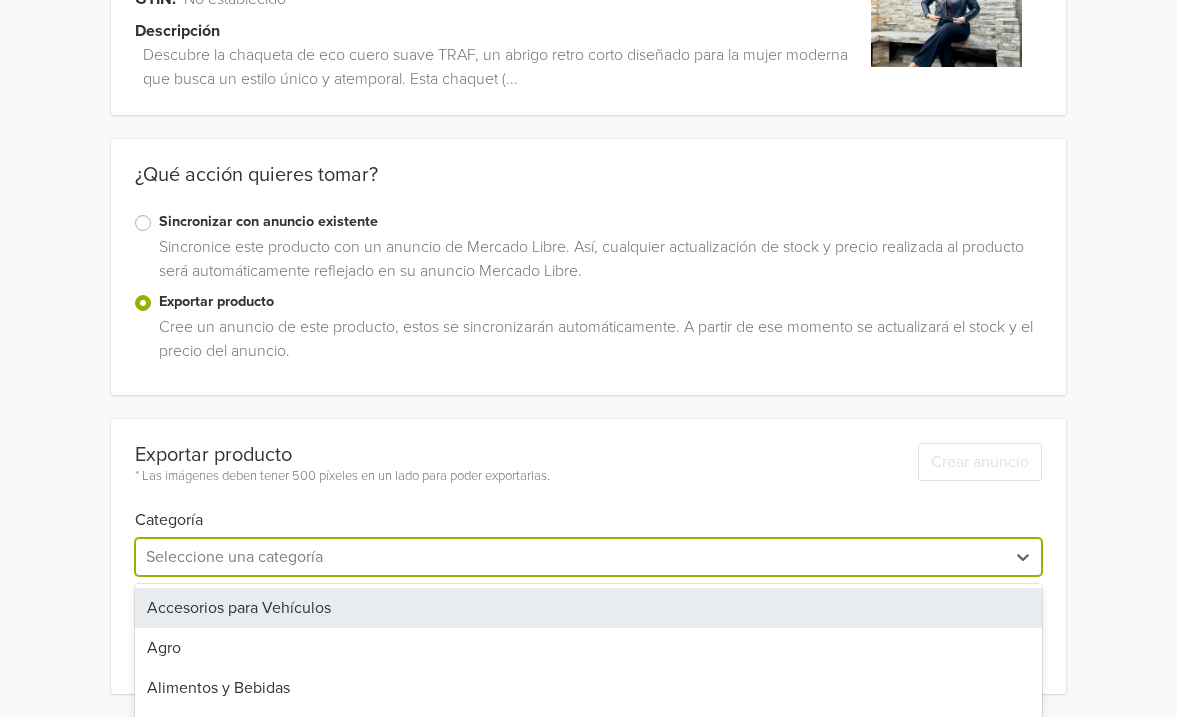 click on "Chaqueta TRAF GTIN: No establecido Descripción Descubre la chaqueta de eco cuero suave TRAF, un abrigo retro corto diseñado para la mujer moderna que busca un estilo único y atemporal. Esta chaquet (...) ¿Qué acción quieres tomar? Sincronizar con anuncio existente Sincronice este producto con un anuncio de Mercado Libre. Así, cualquier actualización de stock y precio realizada al producto será automáticamente reflejado en su anuncio Mercado Libre. Exportar producto Cree un anuncio de este producto, estos se sincronizarán automáticamente. A partir de ese momento se actualizará el stock y el precio del anuncio. Exportar producto * Las imágenes deben tener 500 píxeles en un lado para poder exportarlas. Crear anuncio Categoría 42 results available. Use Up and Down to choose options, press Enter to select the currently focused option, press Escape to exit the menu, press Tab to select the option and exit the menu. Seleccione una categoría Accesorios para Vehículos Agro Alimentos y Bebidas" at bounding box center (588, 285) 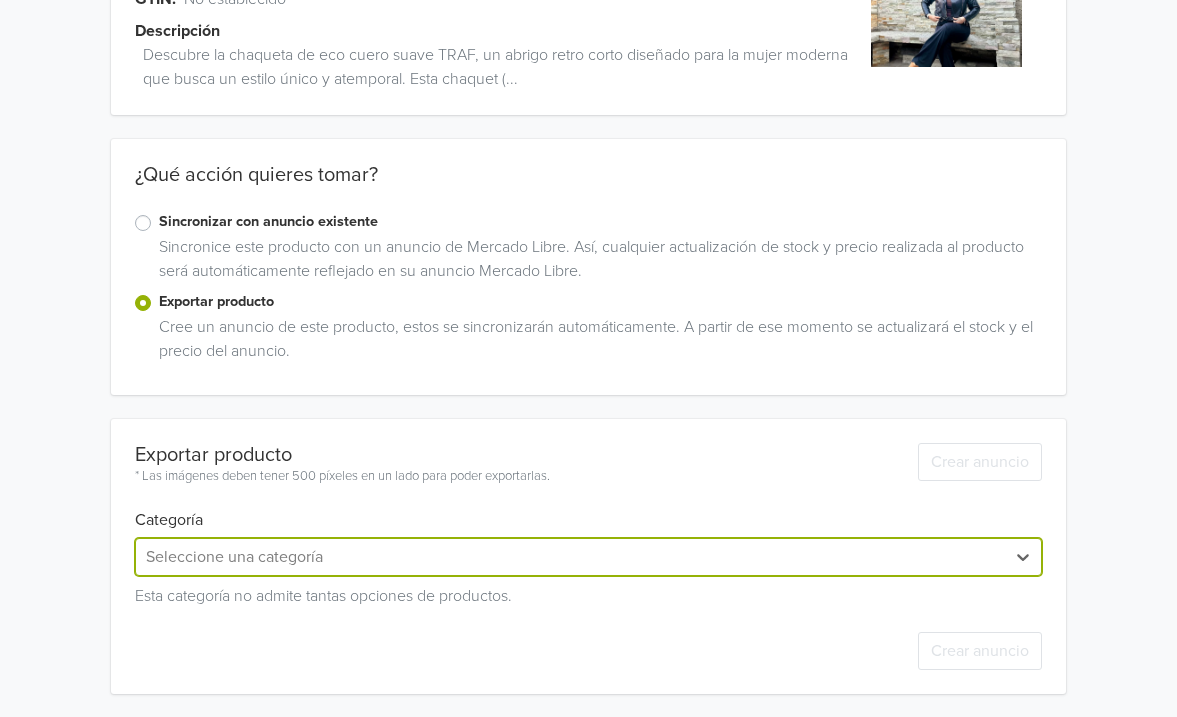 click on "Seleccione una categoría" at bounding box center (589, 557) 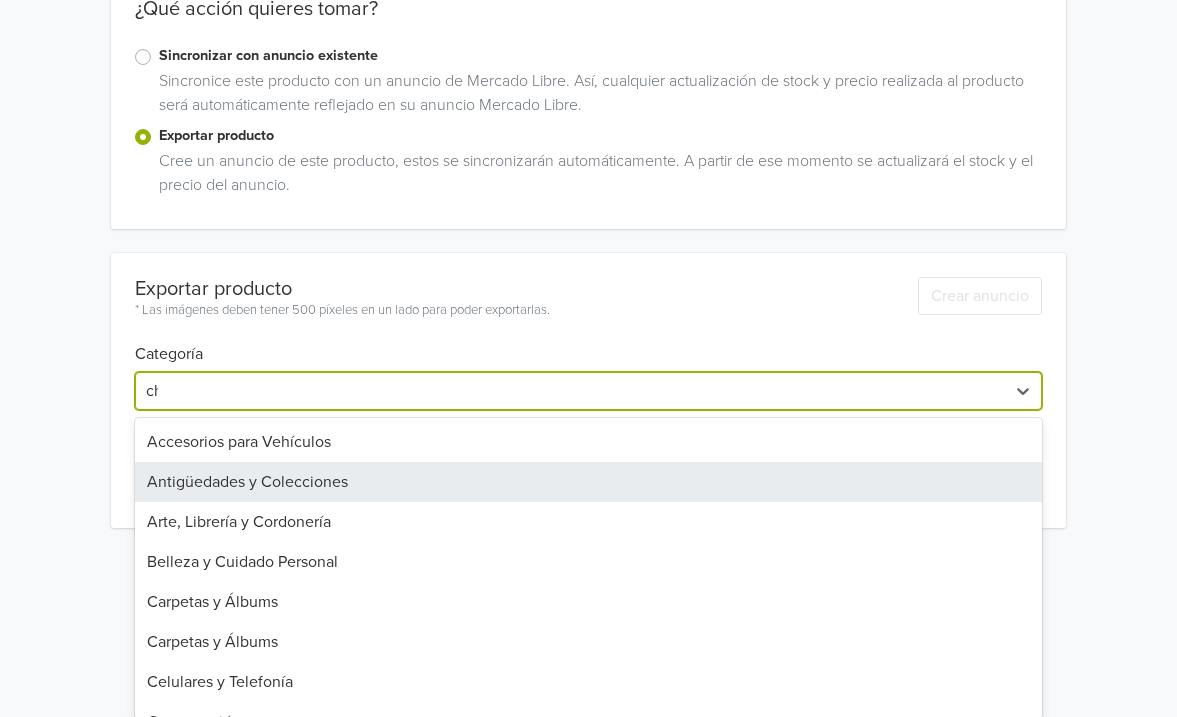 scroll, scrollTop: 148, scrollLeft: 0, axis: vertical 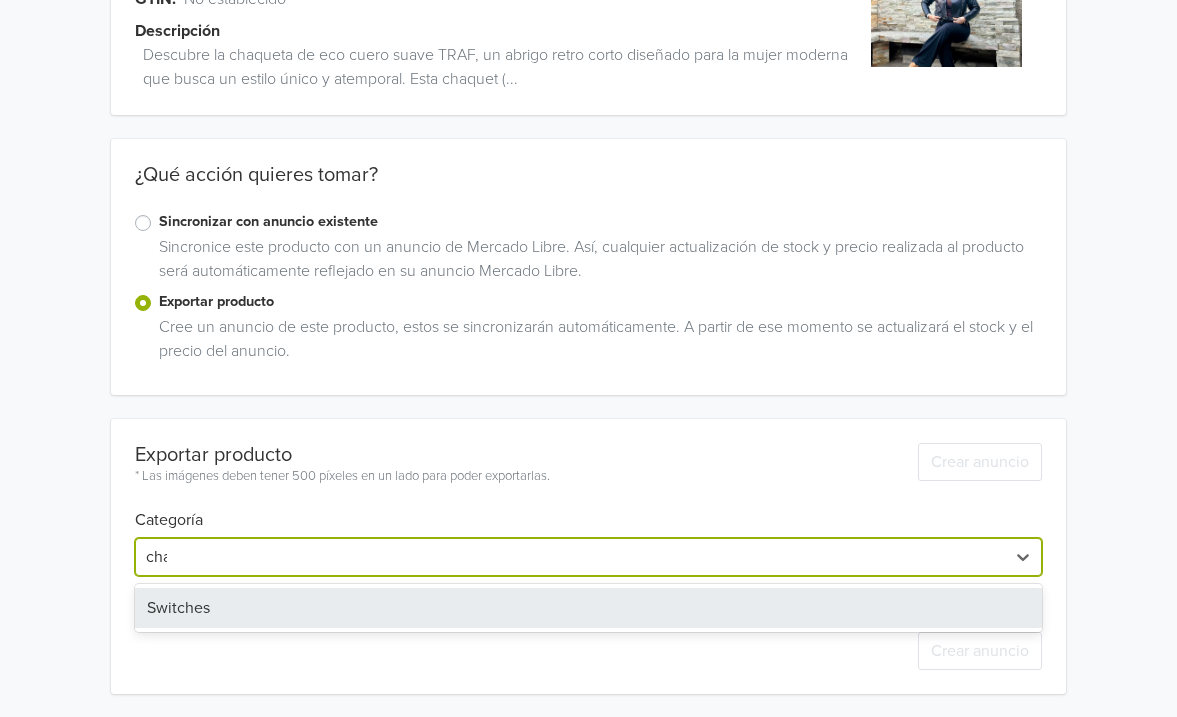 type on "c" 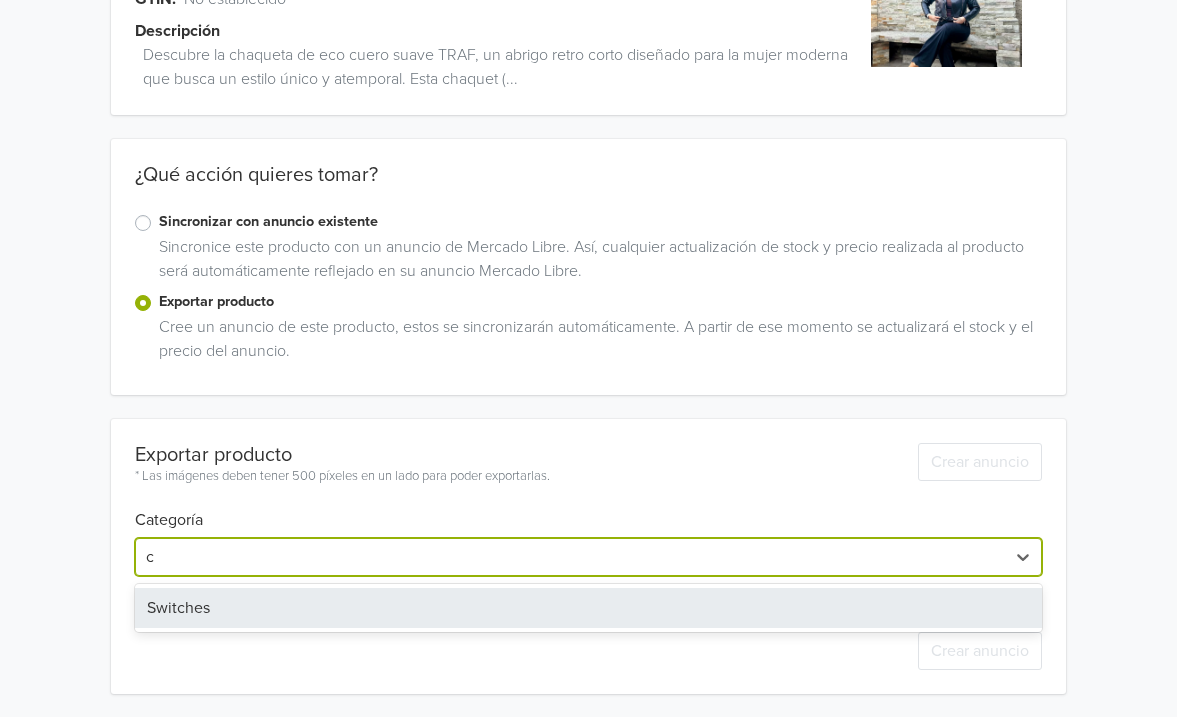 scroll, scrollTop: 314, scrollLeft: 0, axis: vertical 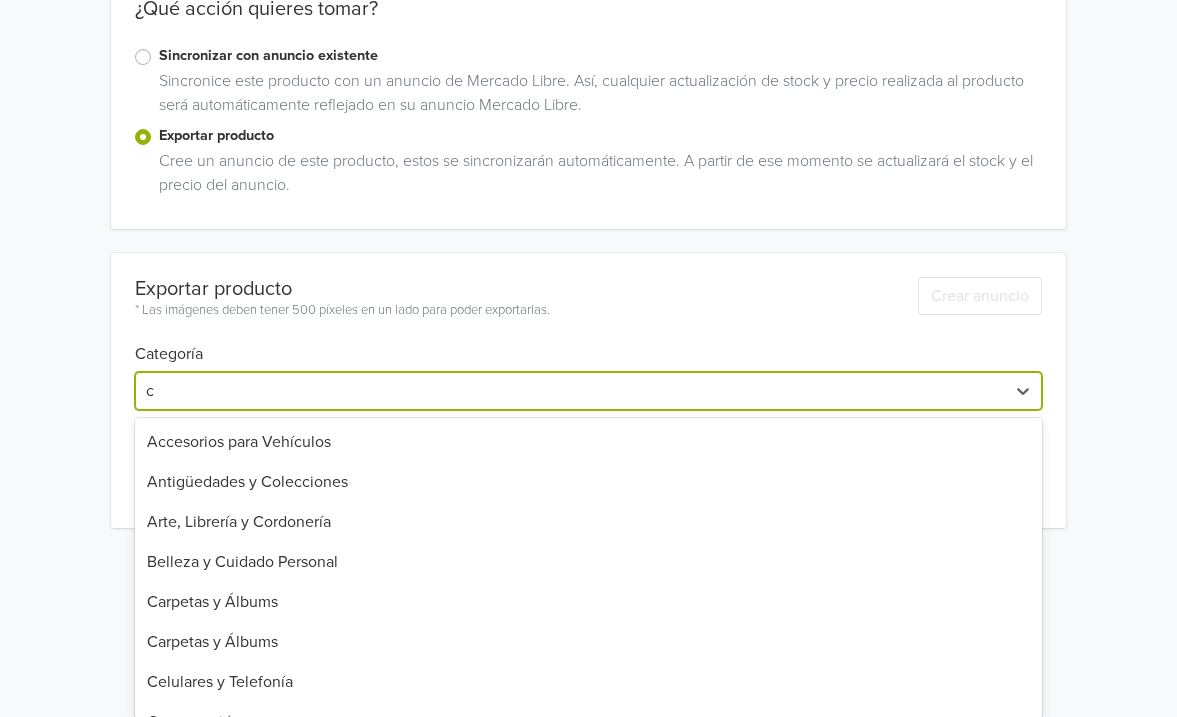 type 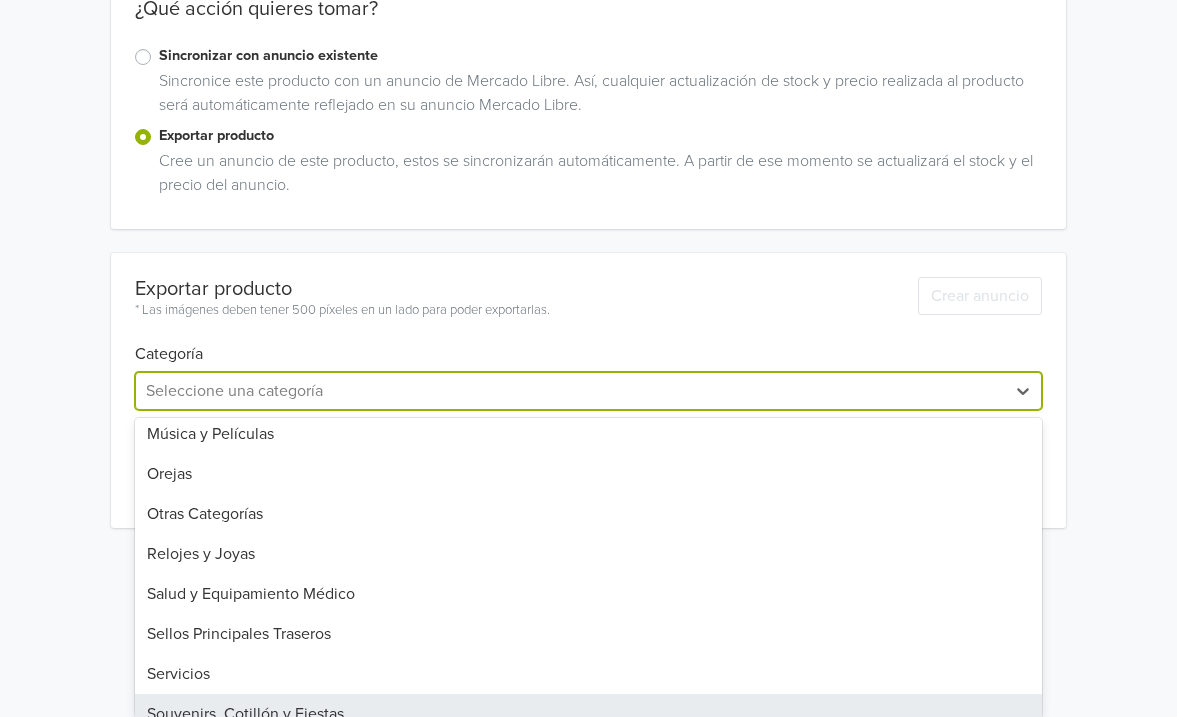 scroll, scrollTop: 1388, scrollLeft: 0, axis: vertical 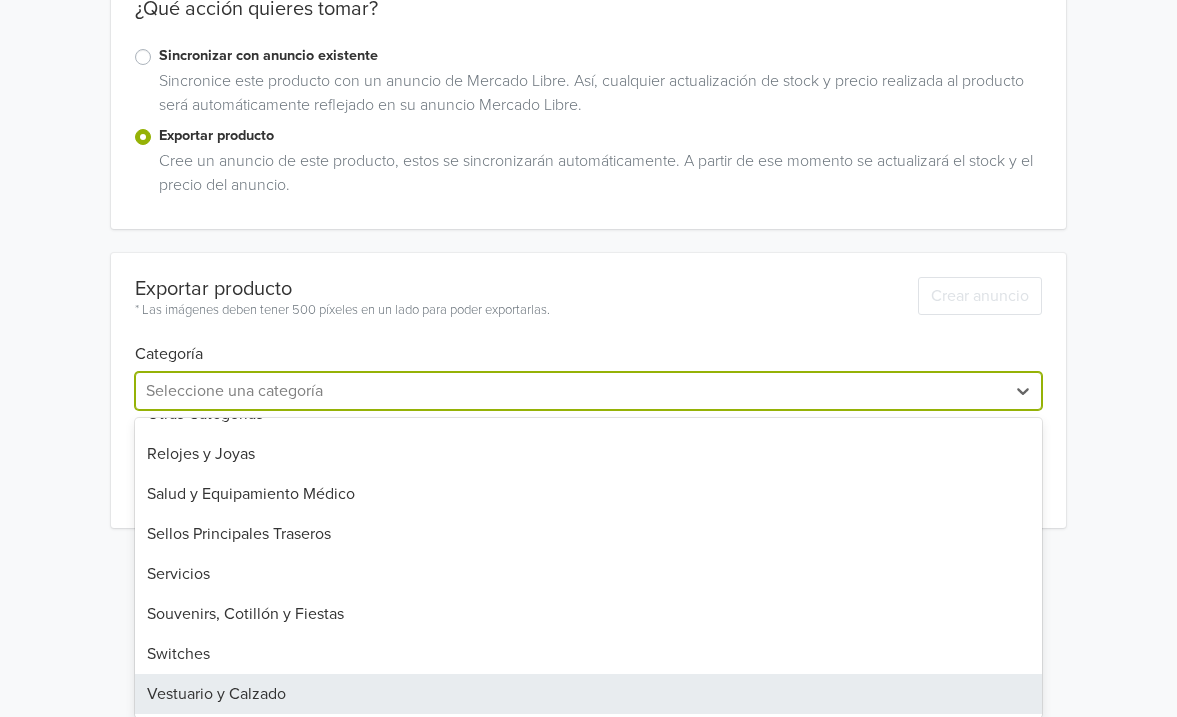 click on "Vestuario y Calzado" at bounding box center [589, 694] 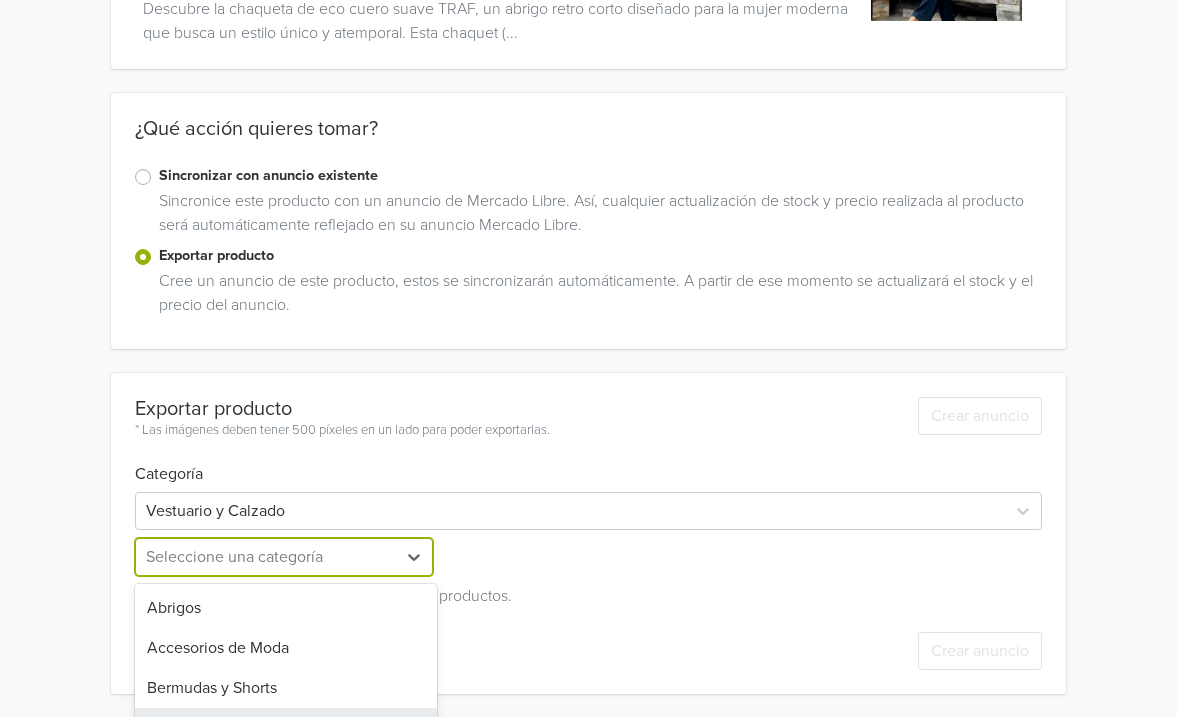 scroll, scrollTop: 360, scrollLeft: 0, axis: vertical 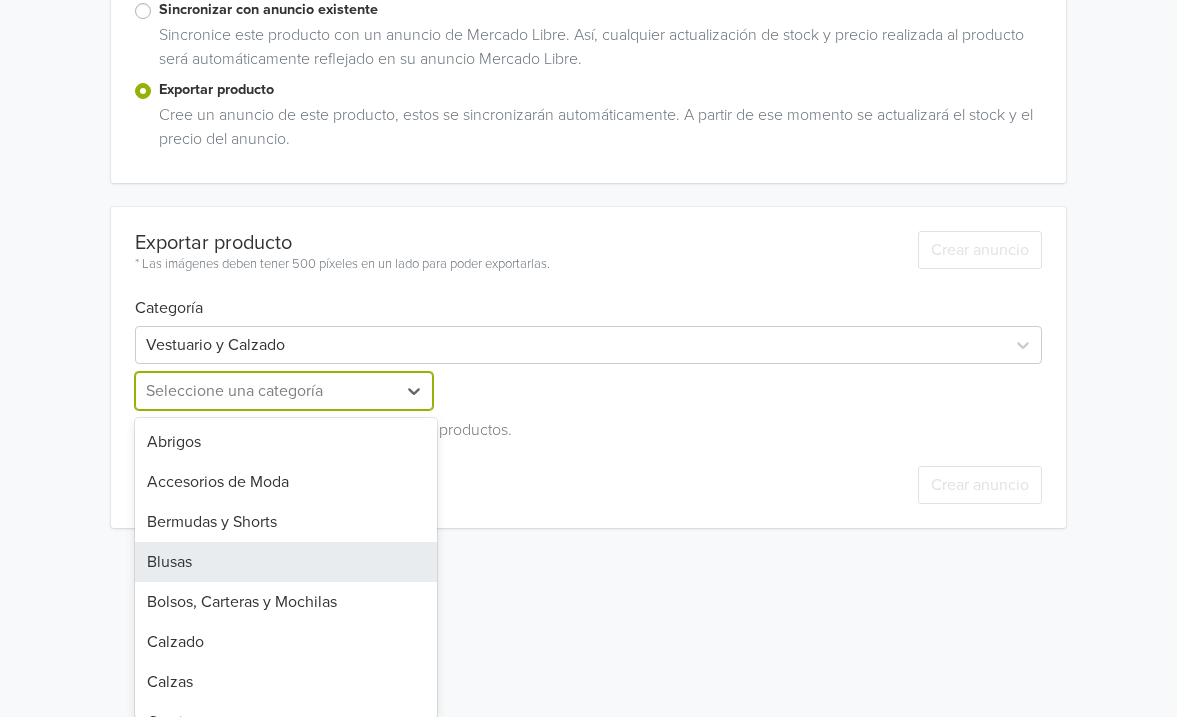 click on "22 results available. Use Up and Down to choose options, press Enter to select the currently focused option, press Escape to exit the menu, press Tab to select the option and exit the menu. Seleccione una categoría Abrigos Accesorios de Moda Bermudas y Shorts Blusas Bolsos, Carteras y Mochilas Calzado Calzas Camisas Enteritos Faldas Indumentaria Laboral y Escolar Kimonos Lotes de Ropa Otros Pantalones Poleras Ropa Deportiva Ropa Interior y de Dormir Ternos Trajes de Baño Vestidos Vestuario para Bebés" at bounding box center (286, 391) 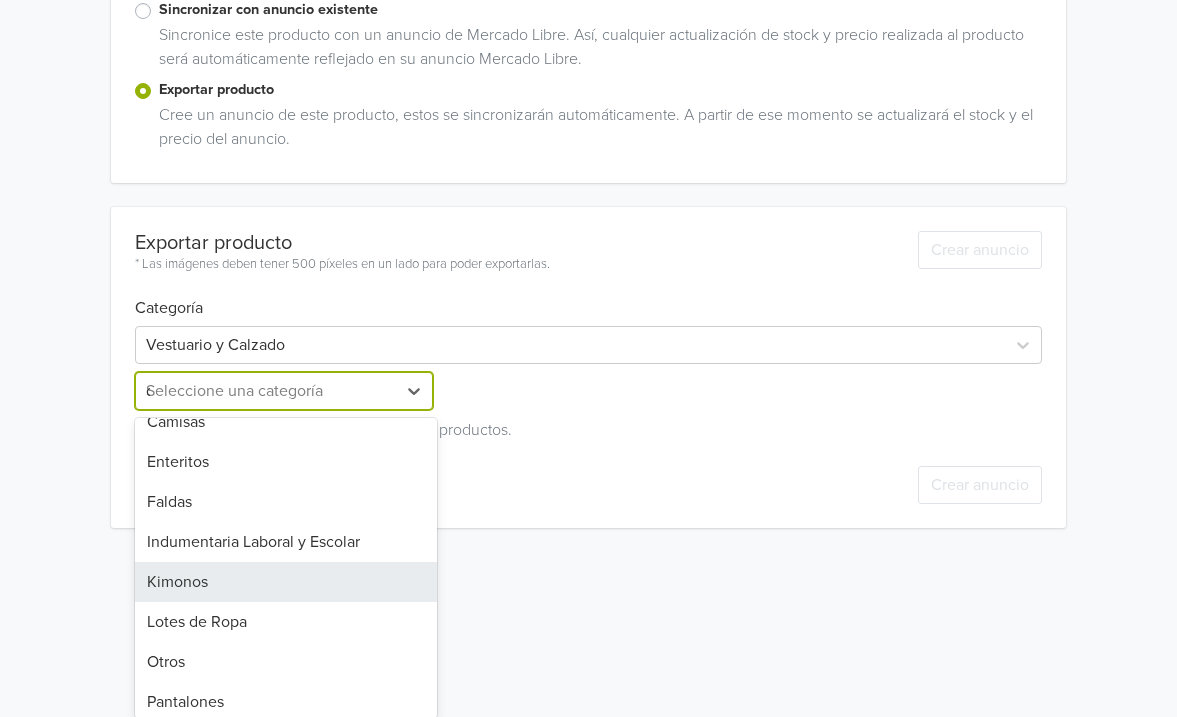scroll, scrollTop: 0, scrollLeft: 0, axis: both 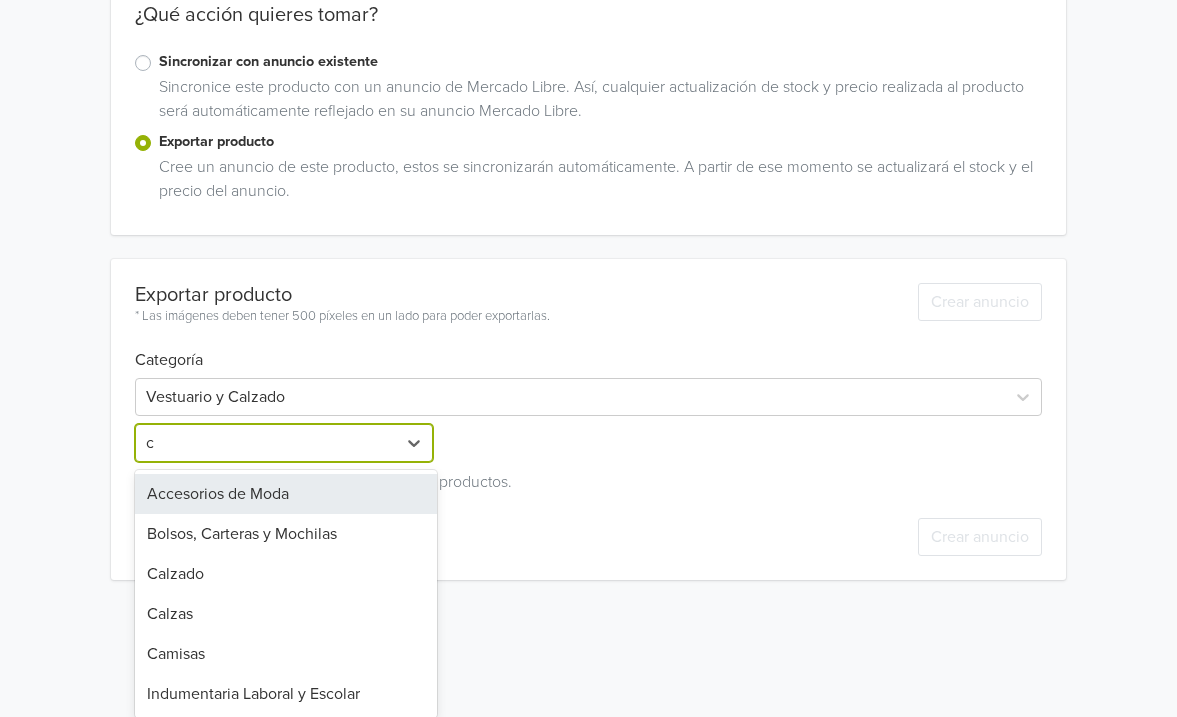 type on "cha" 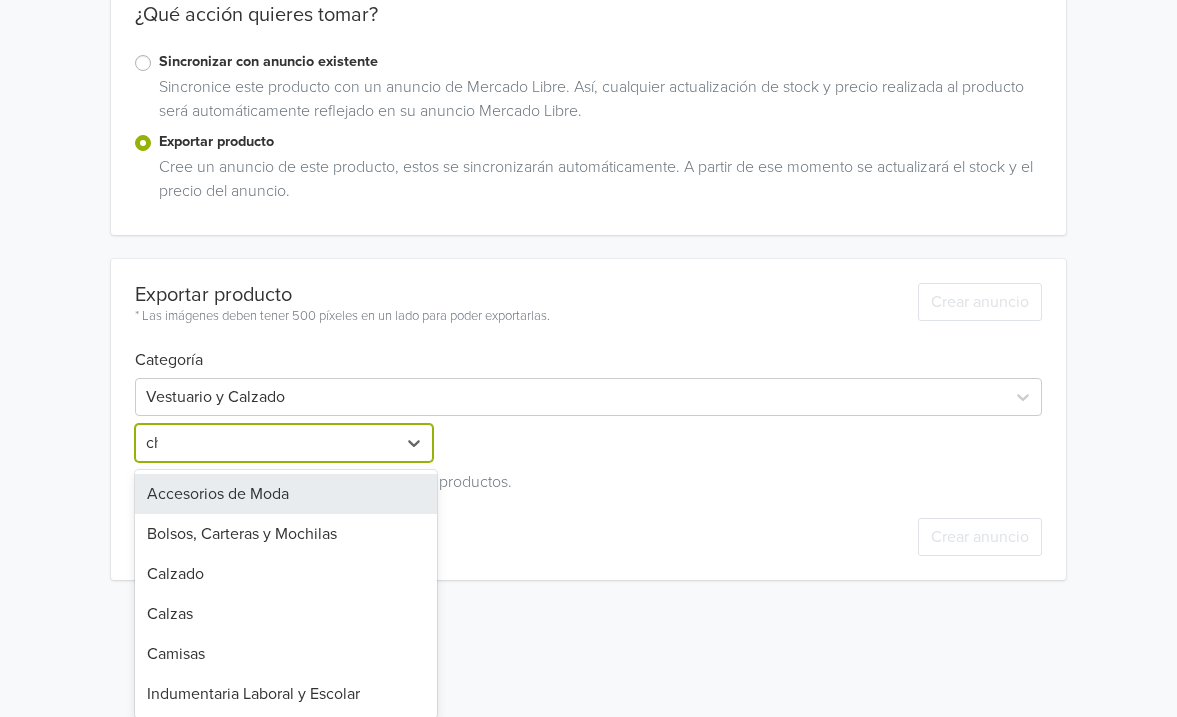 scroll, scrollTop: 194, scrollLeft: 0, axis: vertical 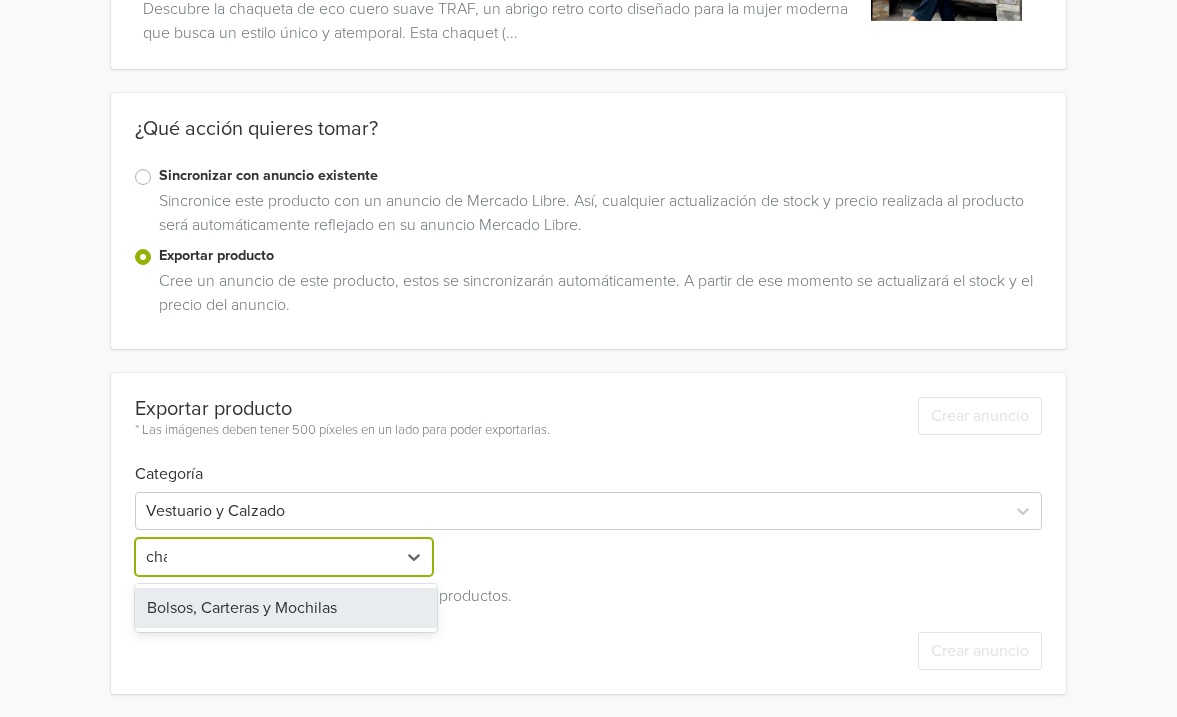 type 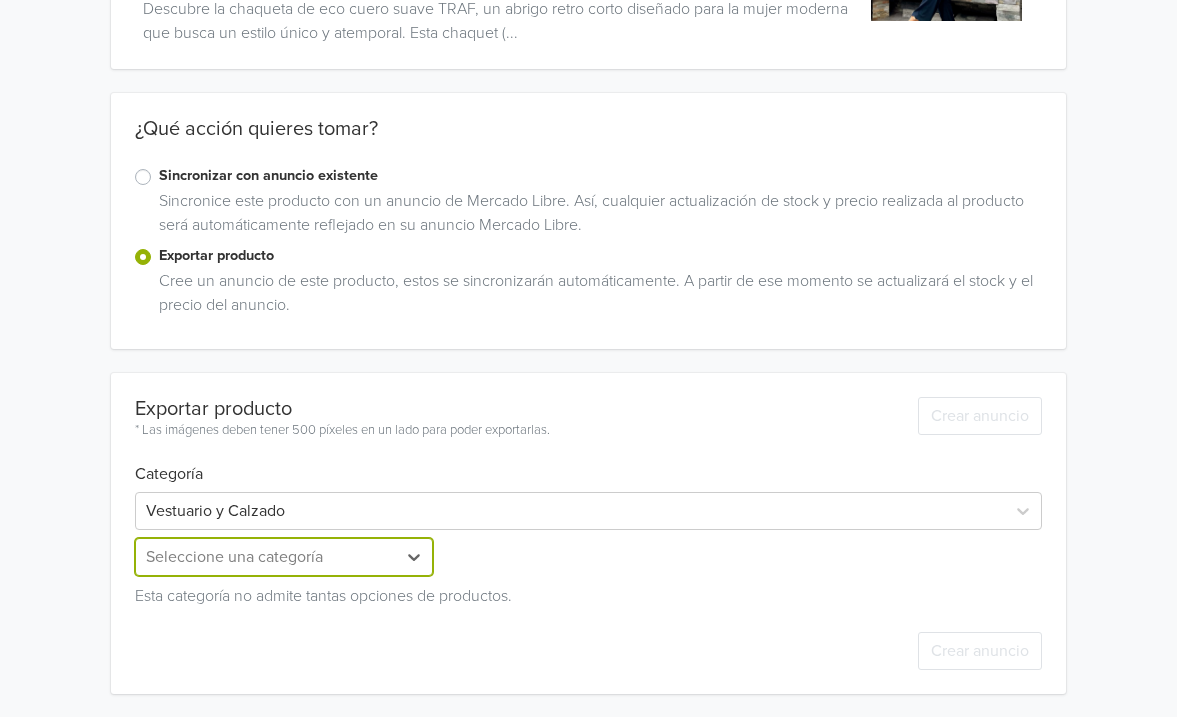drag, startPoint x: 297, startPoint y: 564, endPoint x: 154, endPoint y: 550, distance: 143.68369 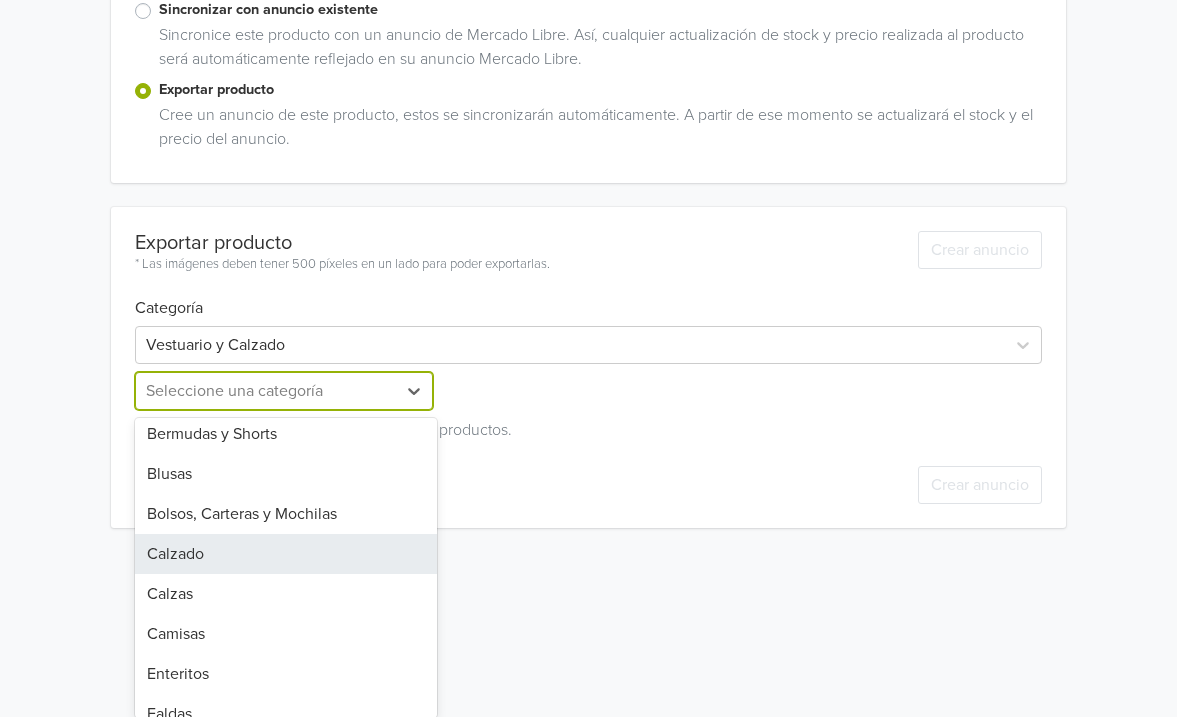 scroll, scrollTop: 0, scrollLeft: 0, axis: both 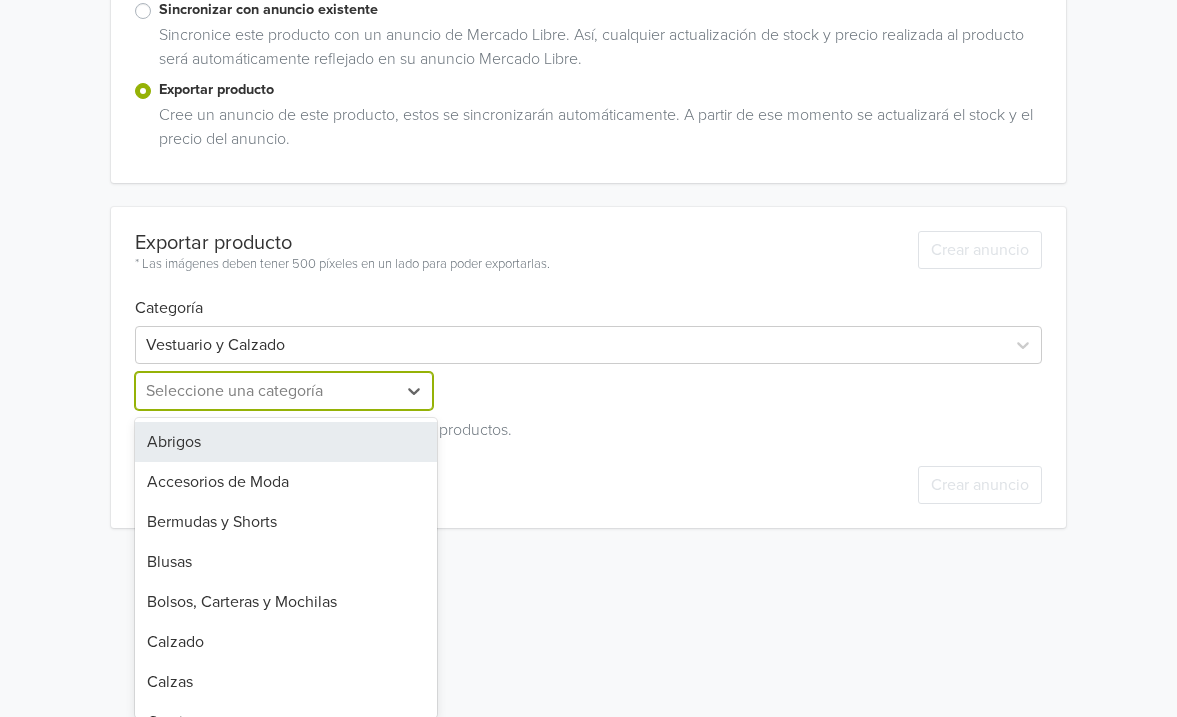 click on "Abrigos Accesorios de Moda Bermudas y Shorts Blusas Bolsos, Carteras y Mochilas Calzado Calzas Camisas Enteritos Faldas Indumentaria Laboral y Escolar Kimonos Lotes de Ropa Otros Pantalones Poleras Ropa Deportiva Ropa Interior y de Dormir Ternos Trajes de Baño Vestidos Vestuario para Bebés" at bounding box center [286, 568] 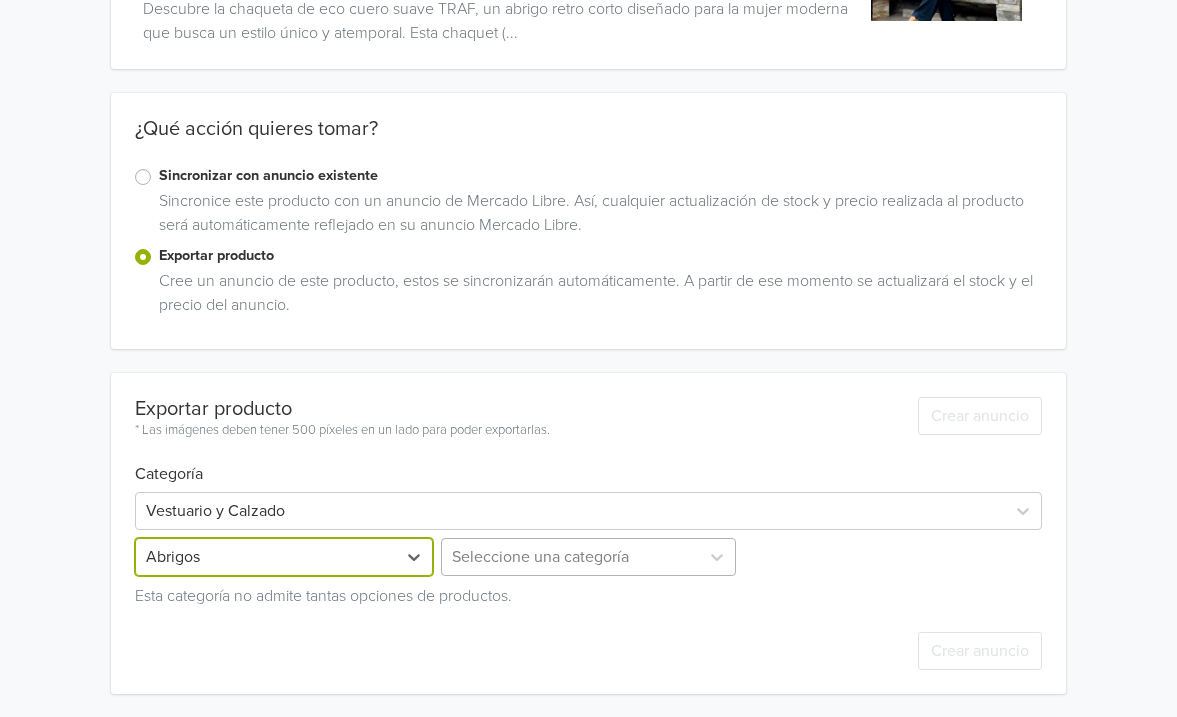 scroll, scrollTop: 228, scrollLeft: 0, axis: vertical 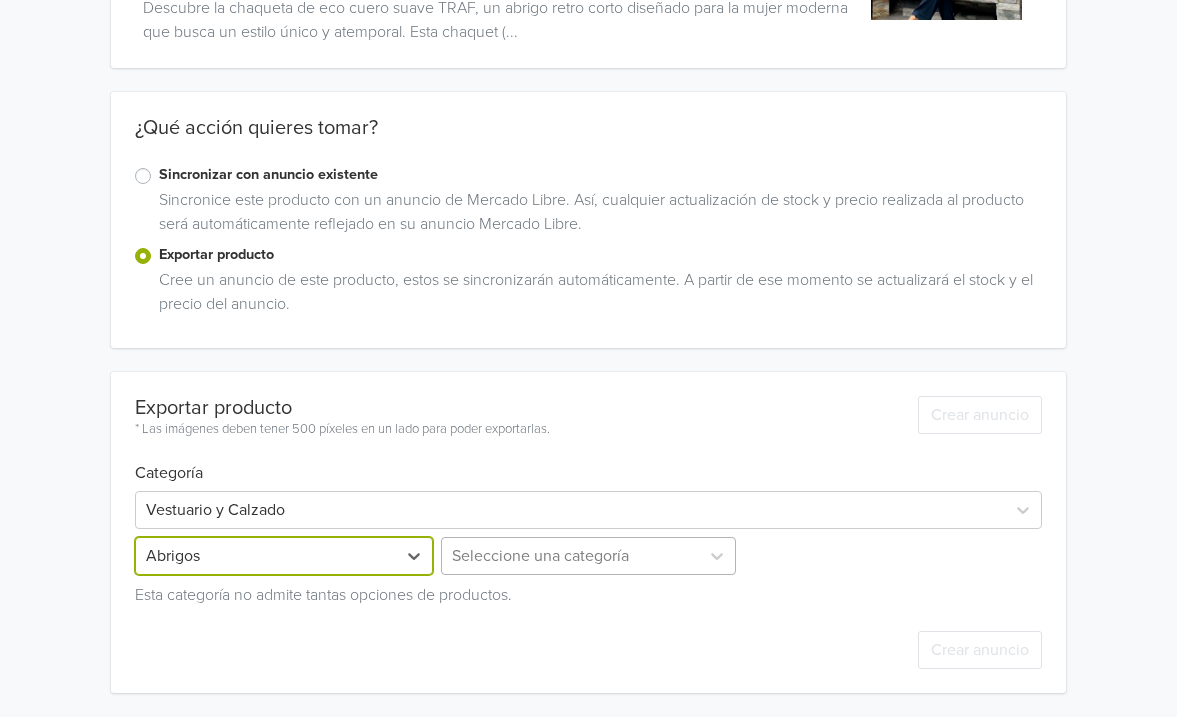 click on "Exportar producto * Las imágenes deben tener 500 píxeles en un lado para poder exportarlas. Crear anuncio Categoría Vestuario y Calzado option Abrigos, selected. Abrigos Seleccione una categoría Esta categoría no admite tantas opciones de productos. Crear anuncio" at bounding box center [589, 532] 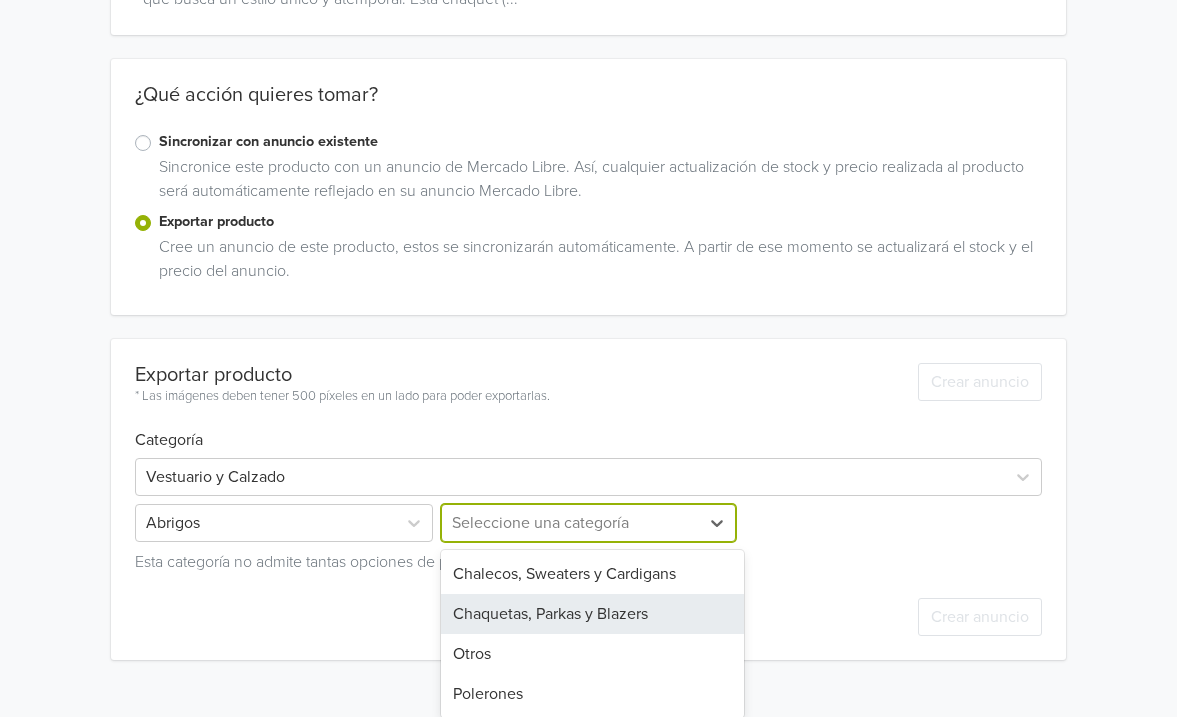 click on "Chaquetas, Parkas y Blazers" at bounding box center (592, 614) 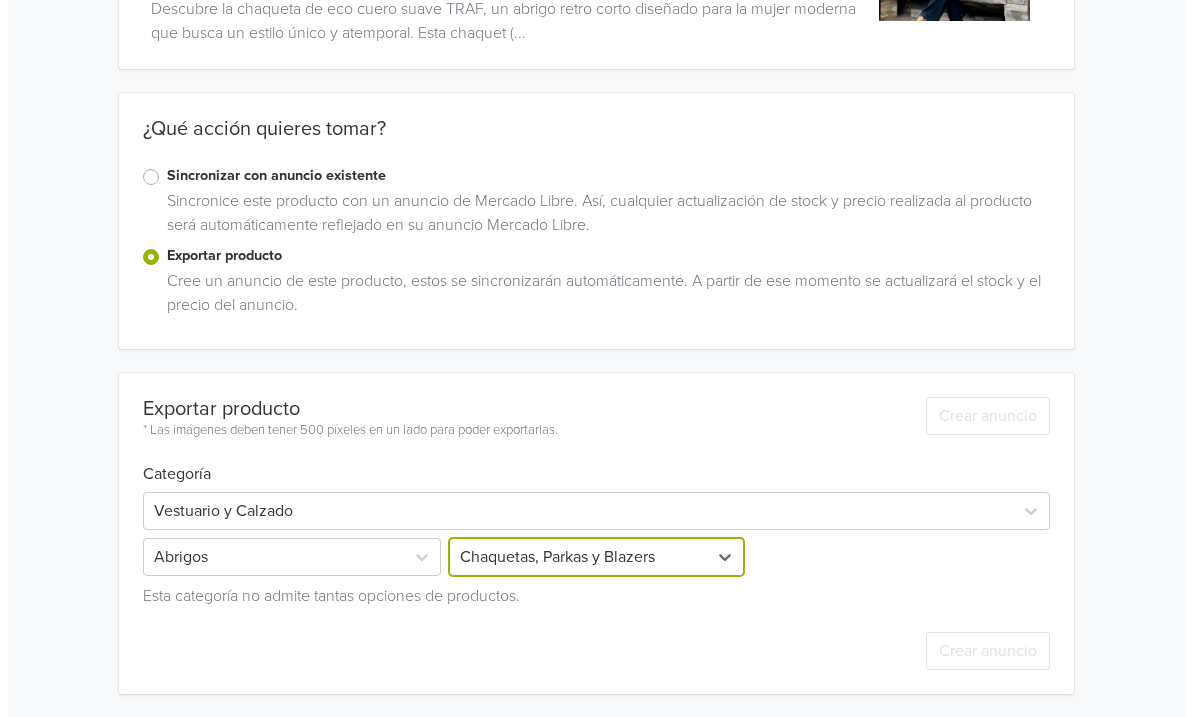 scroll, scrollTop: 0, scrollLeft: 0, axis: both 